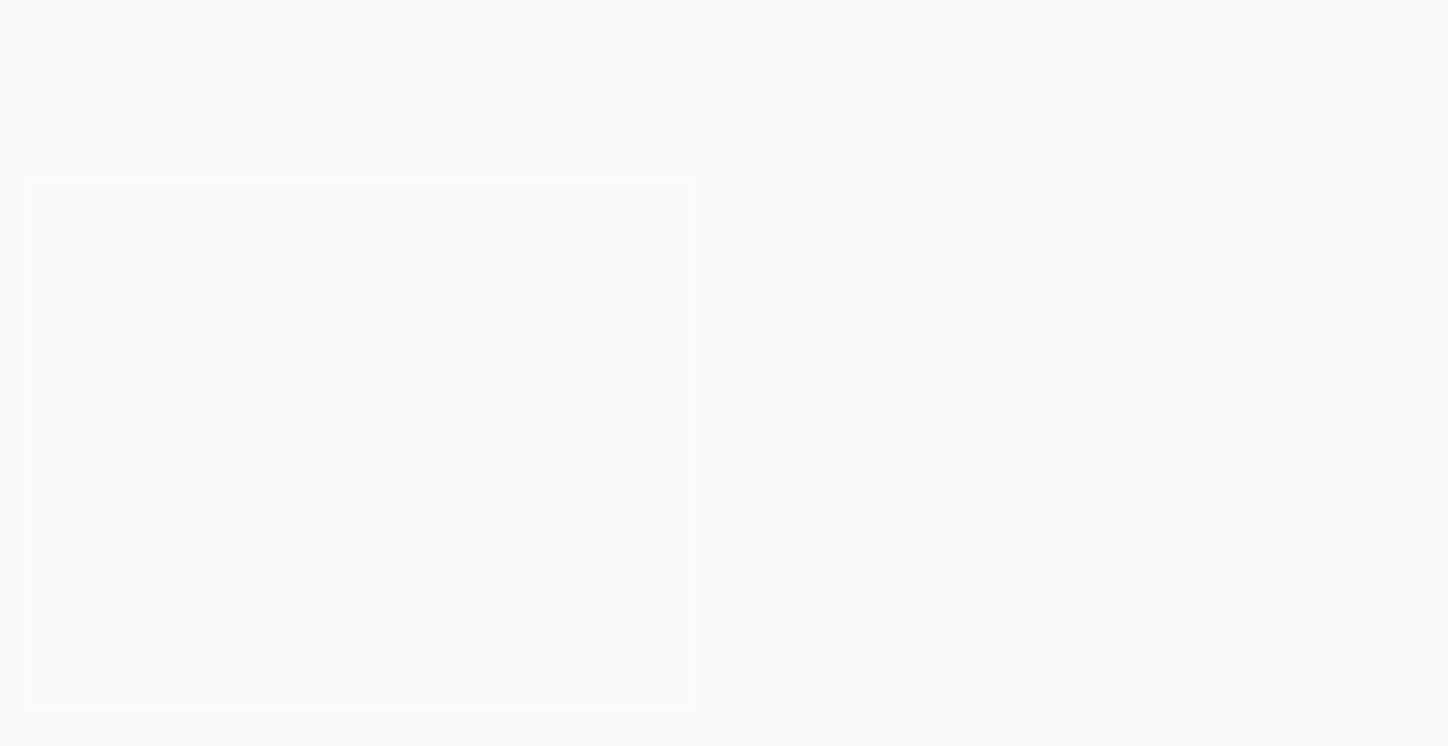 scroll, scrollTop: 134, scrollLeft: 0, axis: vertical 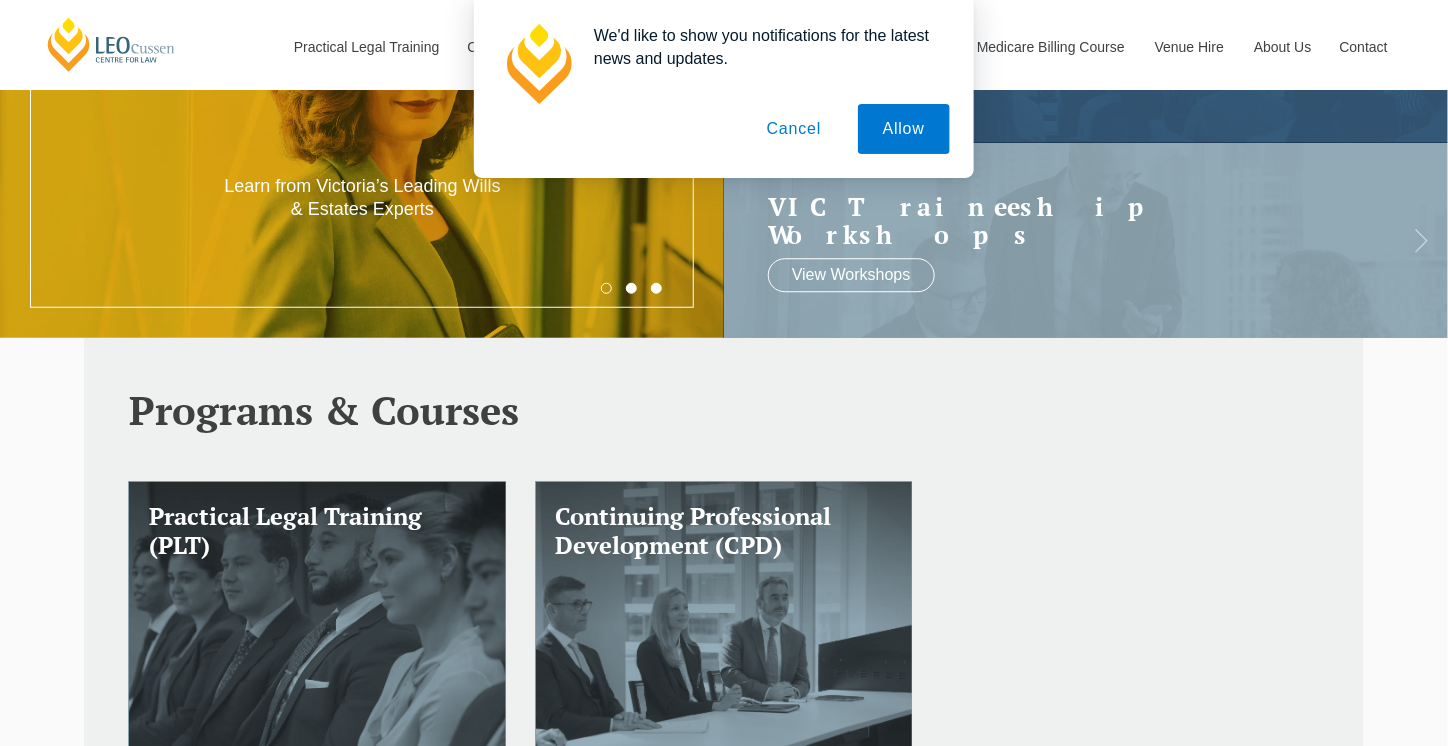 click on "Cancel" at bounding box center (794, 129) 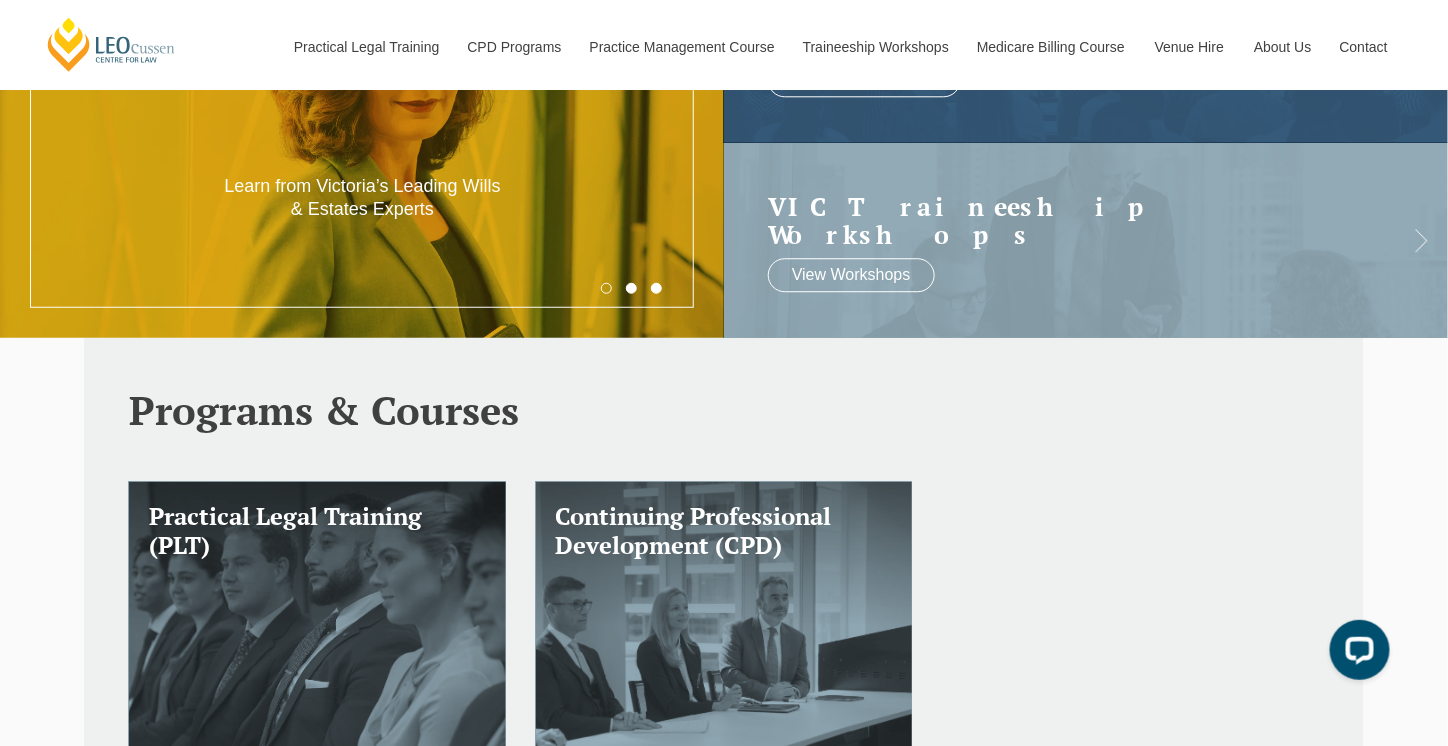 scroll, scrollTop: 0, scrollLeft: 0, axis: both 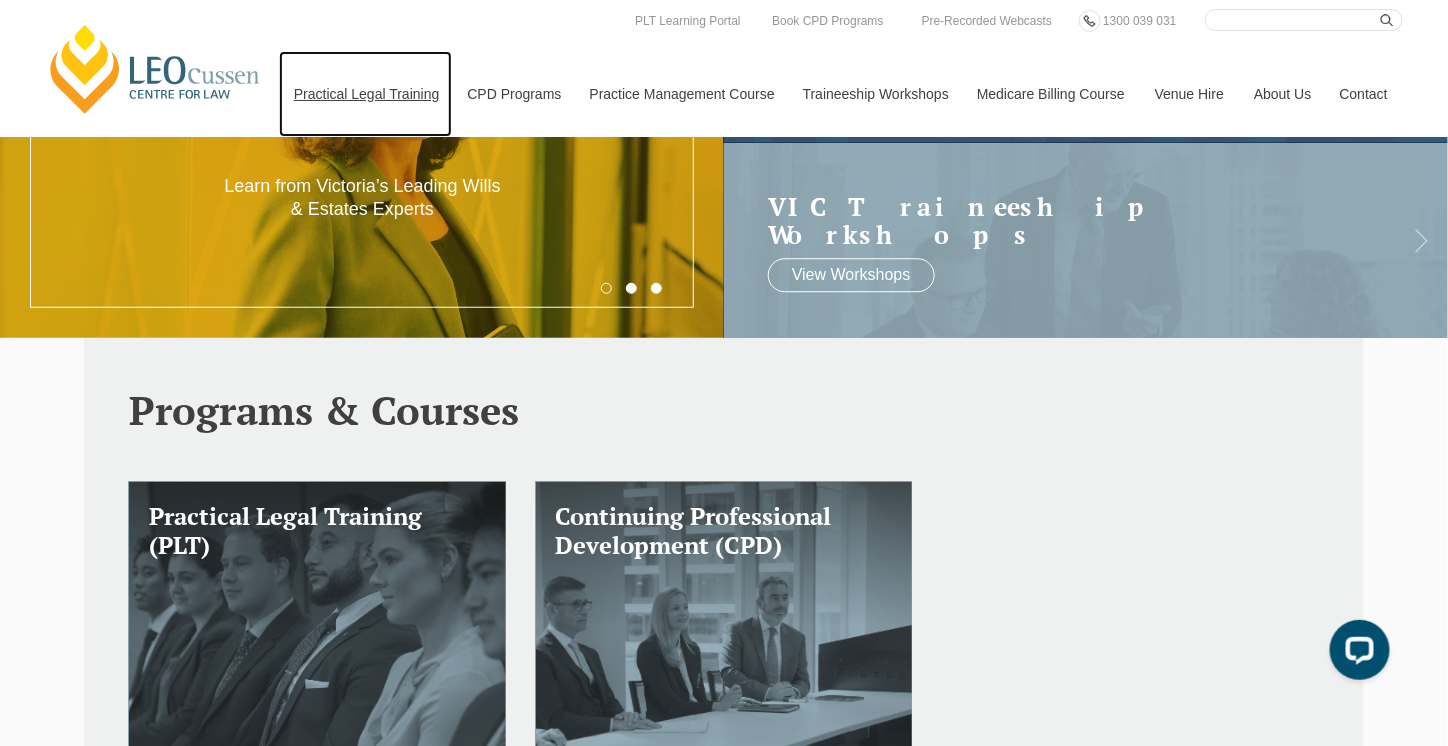 click on "Practical Legal Training" at bounding box center (366, 94) 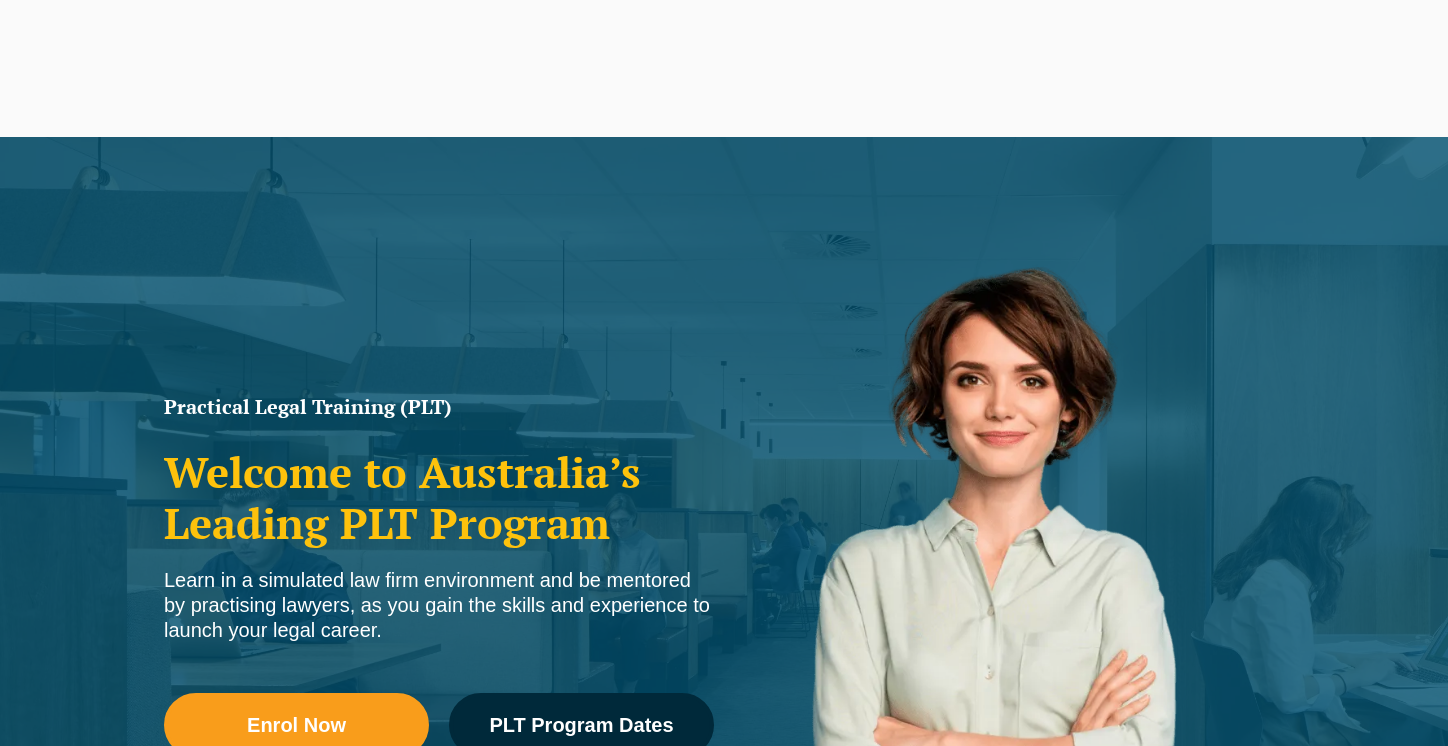scroll, scrollTop: 0, scrollLeft: 0, axis: both 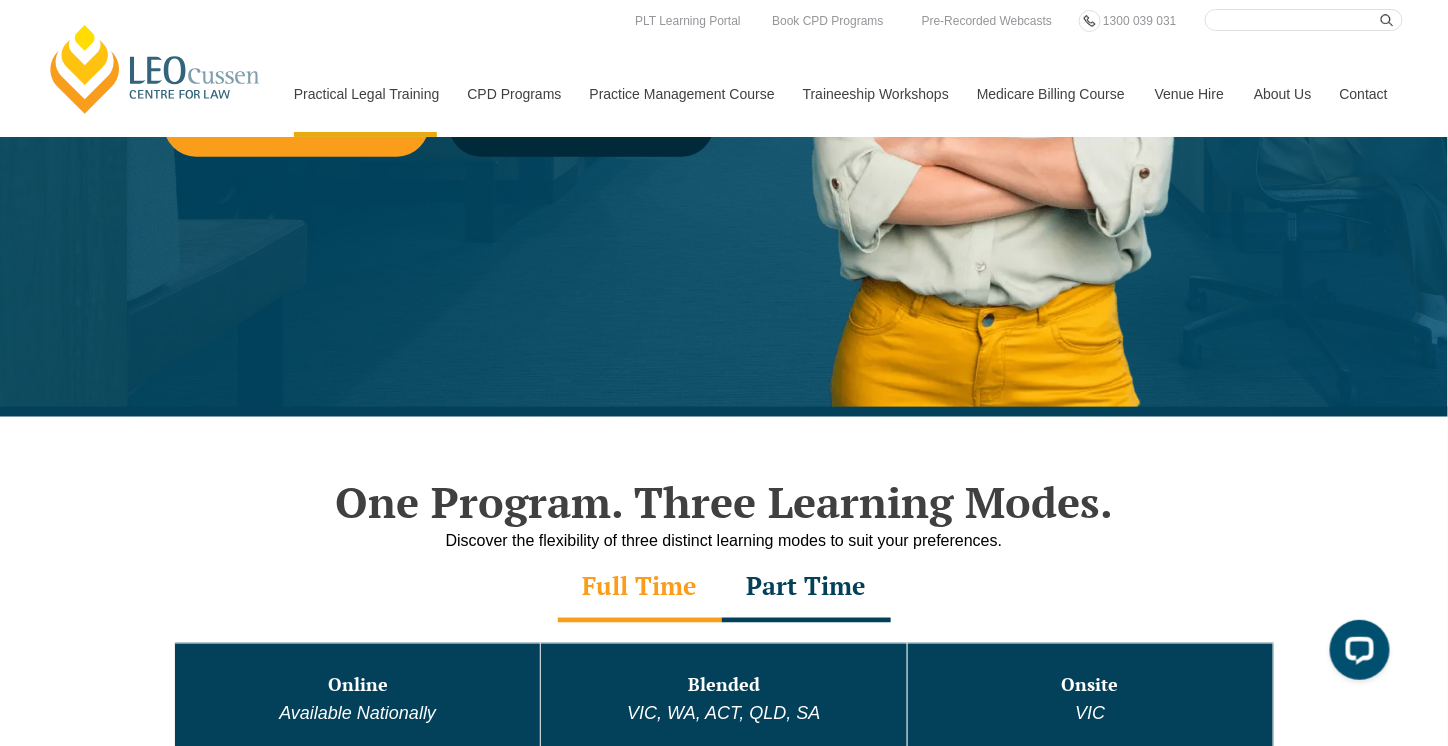 click on "PLT ACT" at bounding box center [0, 0] 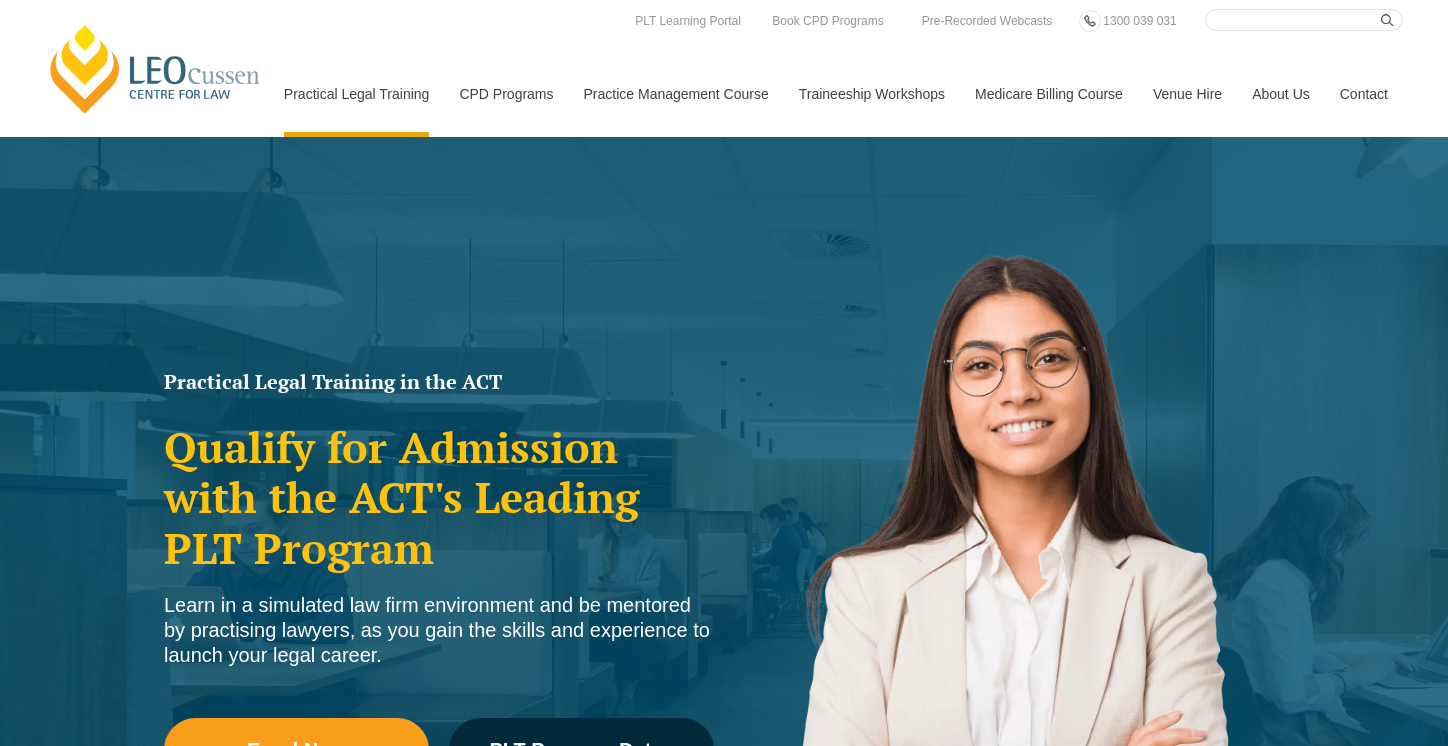 scroll, scrollTop: 425, scrollLeft: 0, axis: vertical 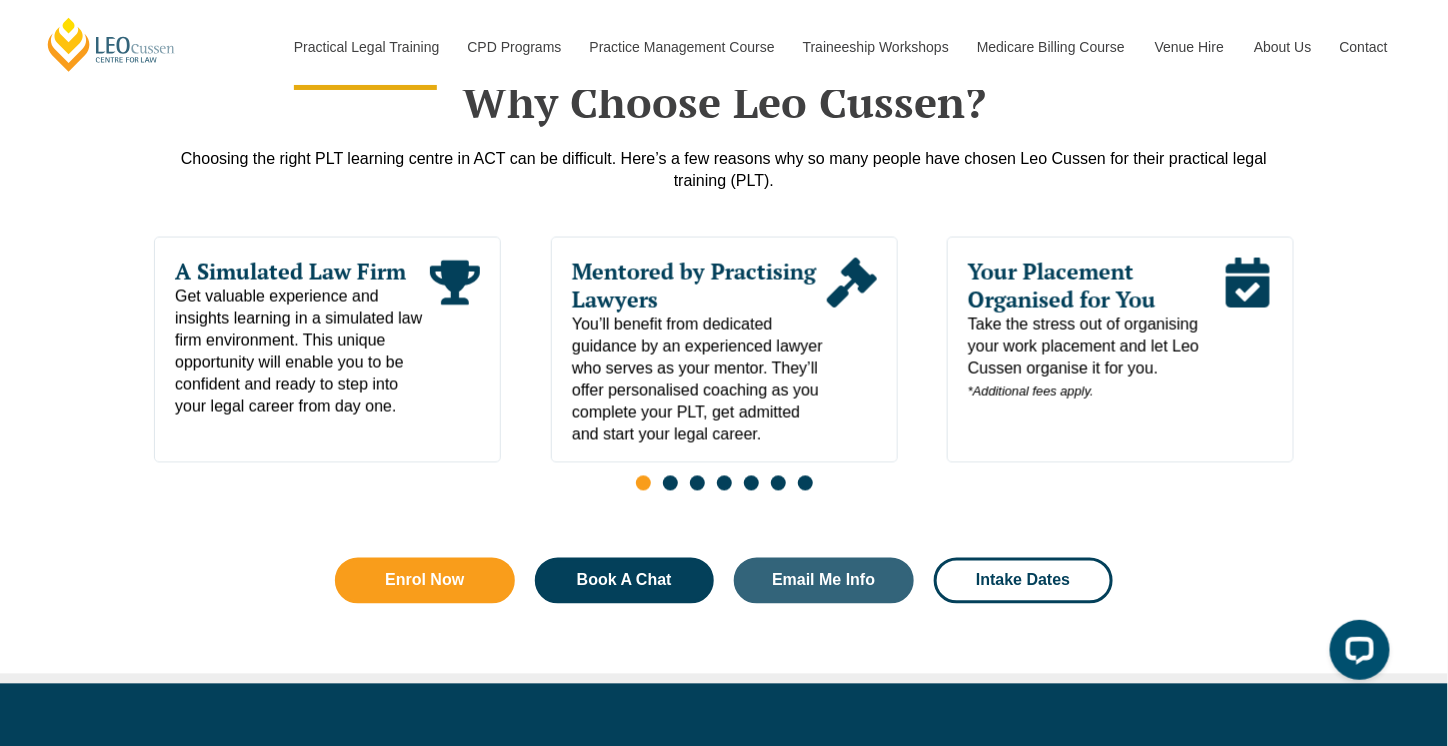 click on "Learn Your Way With more than 10 intakes throughout the year and a range of learning modes (blended and online), you can study how you want, when you want - easy!               Ongoing Career Support Kickstart your legal career with expert support from our dedicated legal careers team in [CITY]. Take advantage of Leo Cussen's extensive background in legal recruitment. You'll gain access to dedicated career support during and after your PLT program.               No Hidden Costs When it comes to PLT fees, Leo Cussen makes it easy and clear - what you see is what you pay. You get quality PLT at a competitive price, no compromises or hidden costs.                 A Simulated Law Firm Get valuable experience and insights learning in a simulated law firm environment. This unique opportunity will enable you to be confident and ready to step into your legal career from day one.                 Mentored by Practising Lawyers                 Your Placement Organised for You *Additional fees apply." at bounding box center (724, 370) 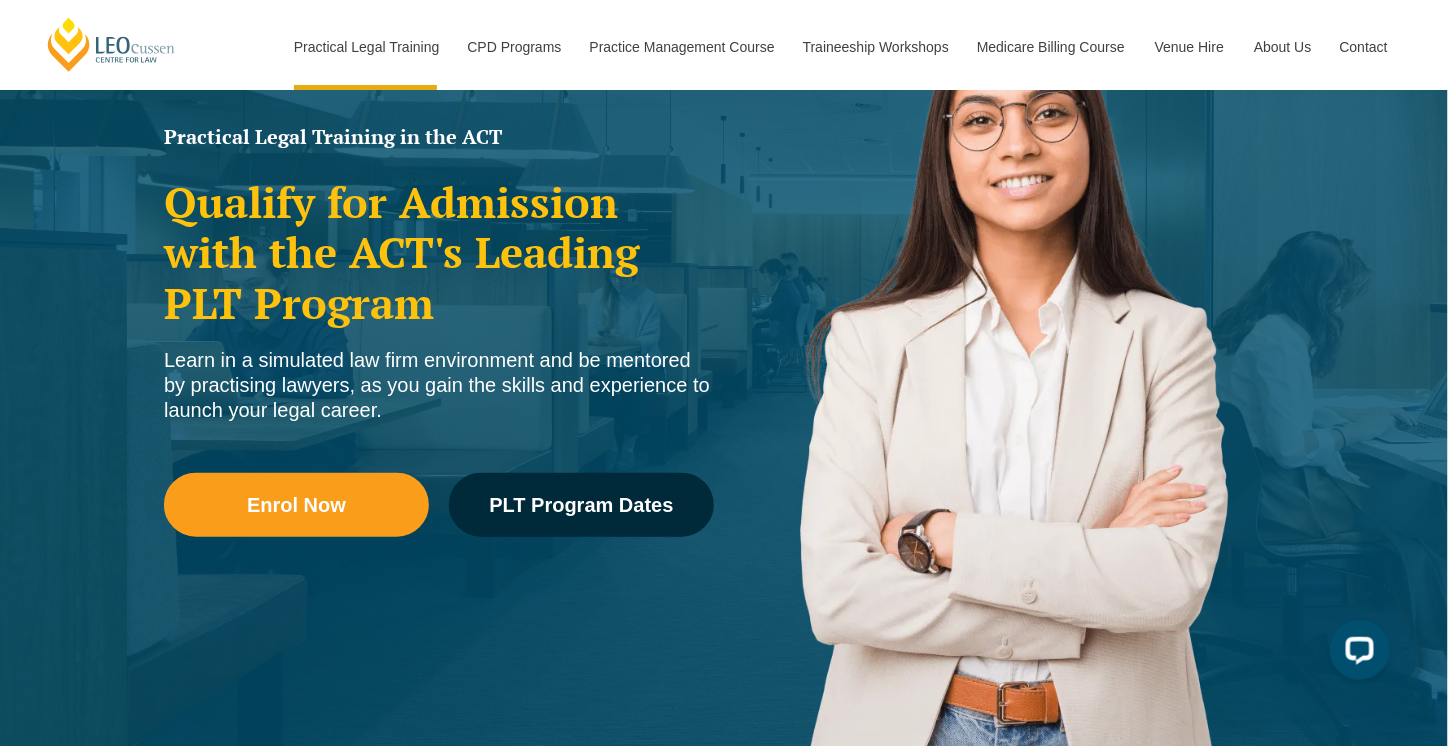 scroll, scrollTop: 0, scrollLeft: 0, axis: both 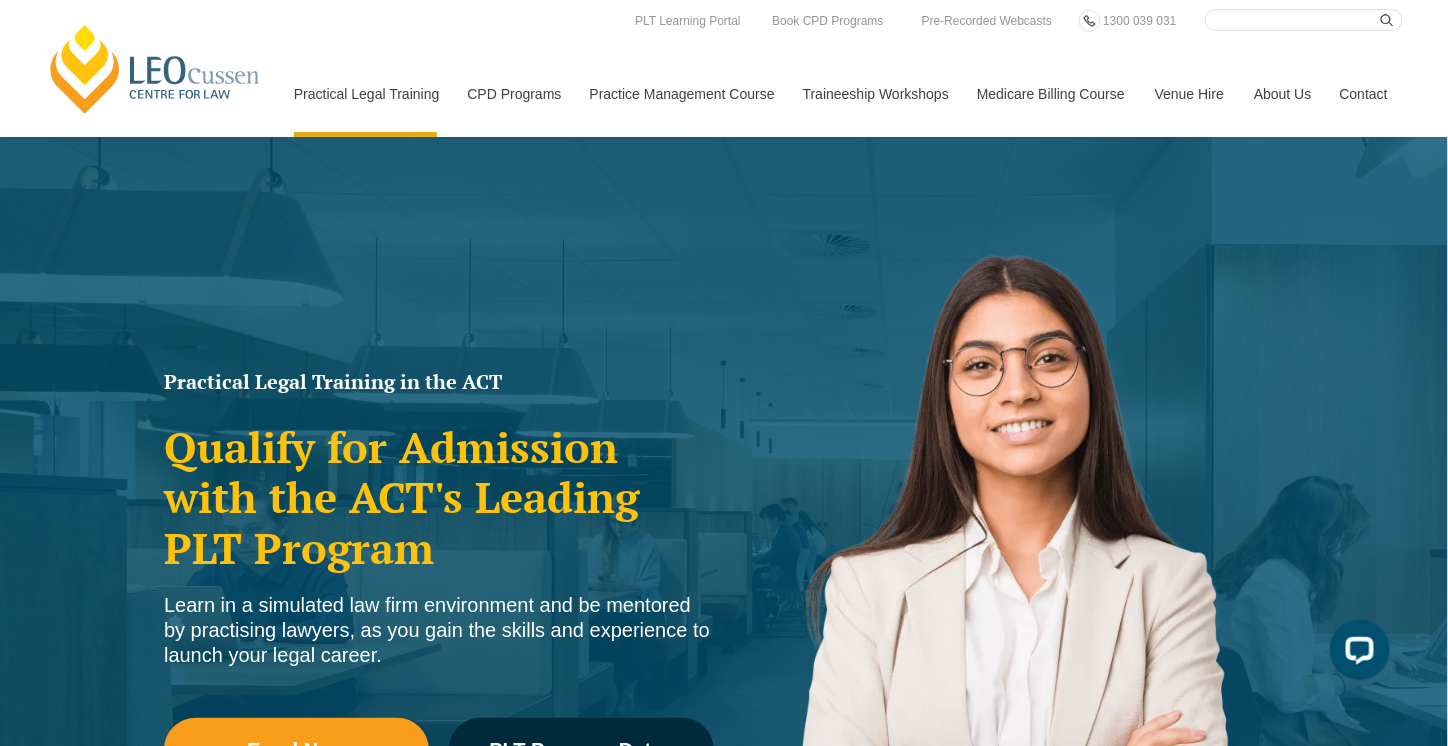 click on "National CPD Rules" at bounding box center [0, 0] 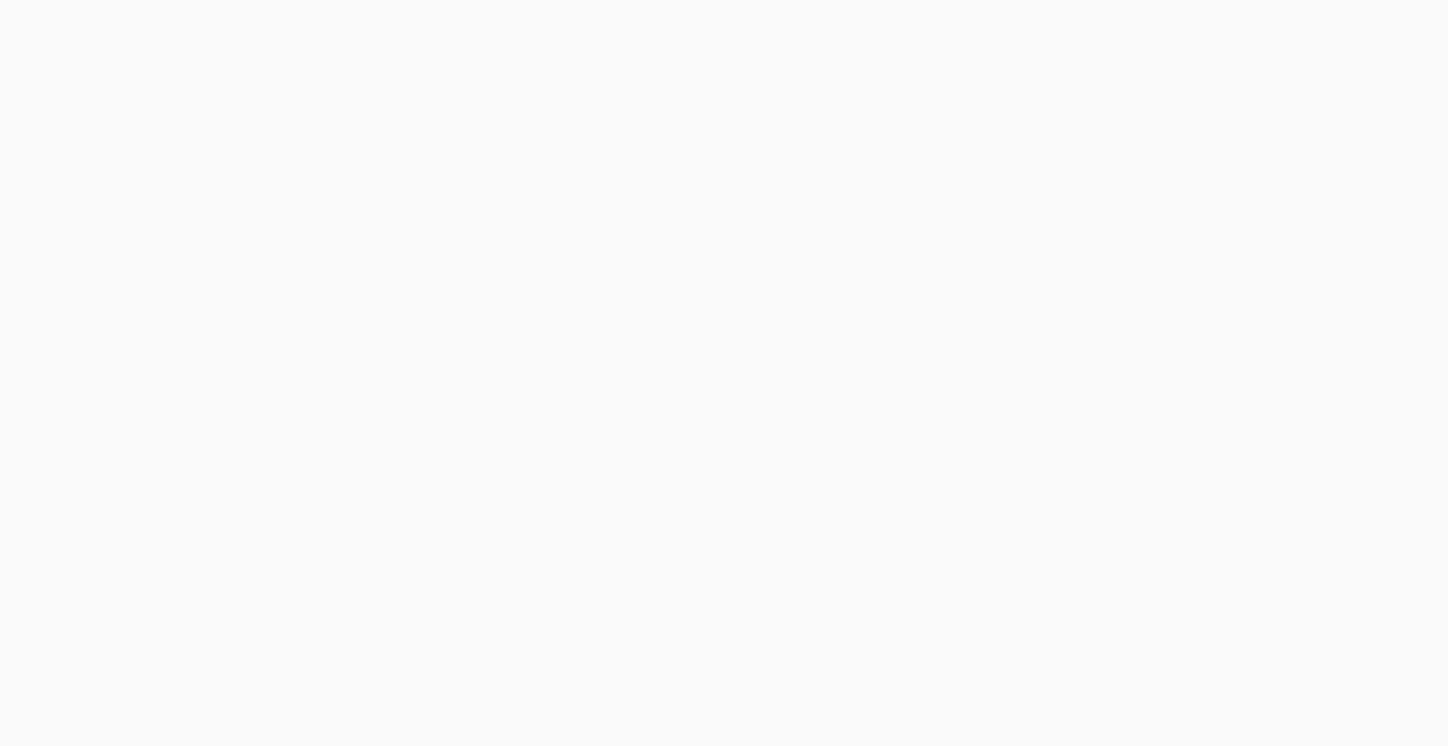 scroll, scrollTop: 0, scrollLeft: 0, axis: both 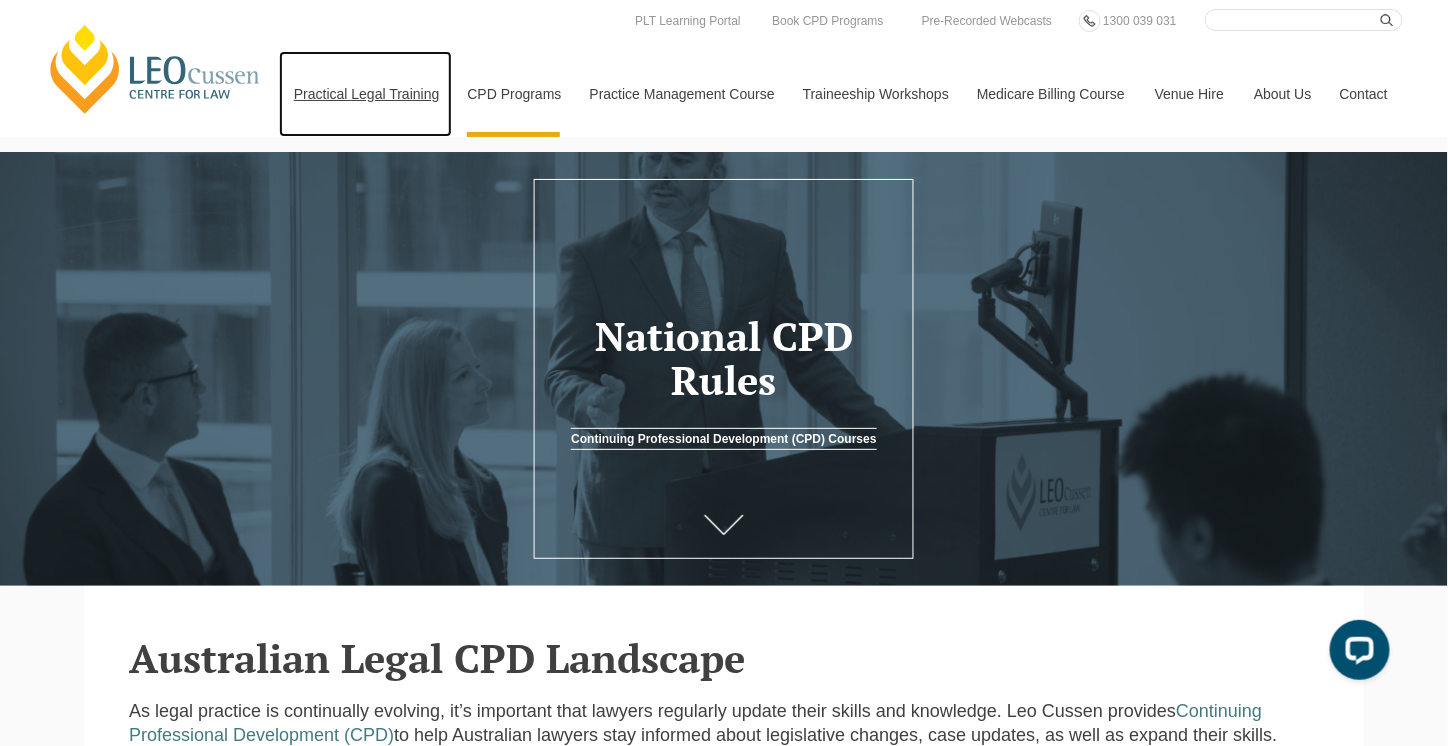 click on "Practical Legal Training" at bounding box center [366, 94] 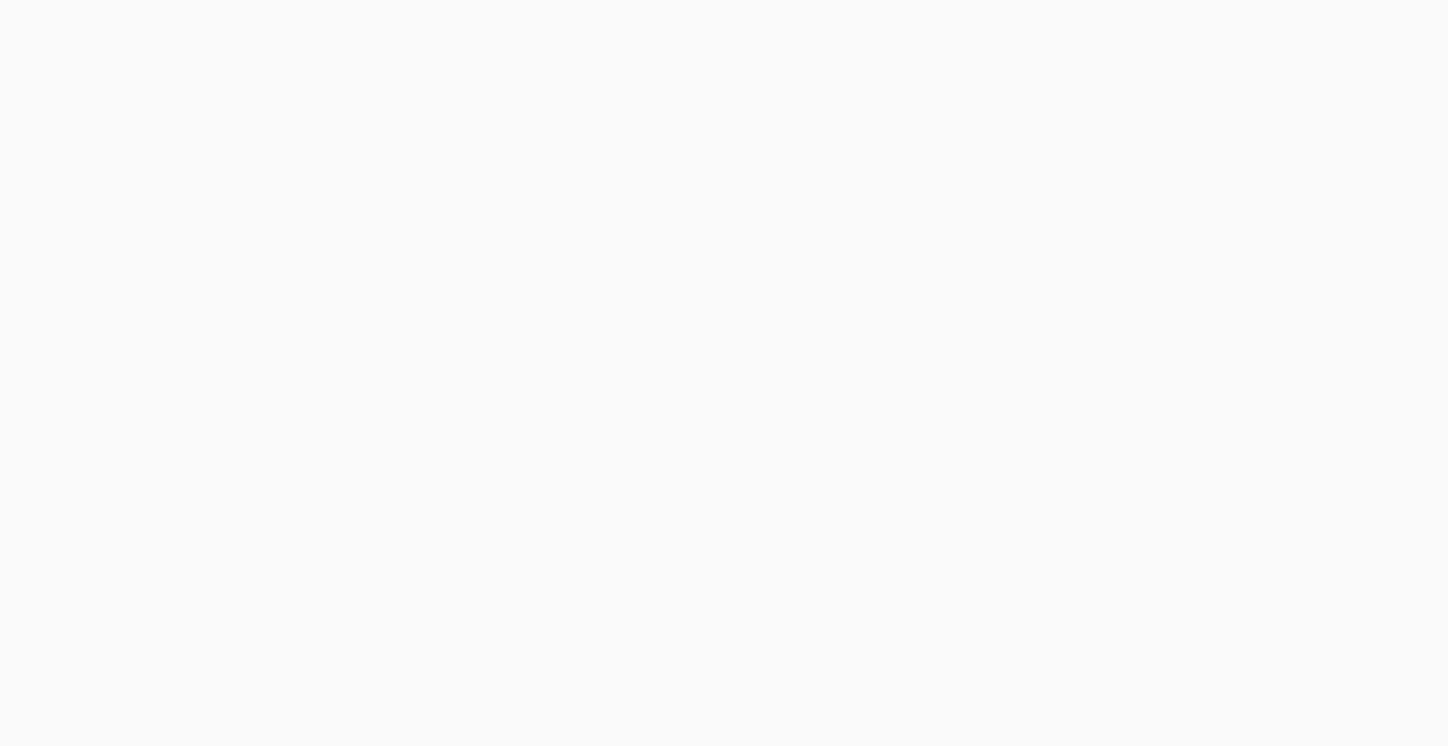 scroll, scrollTop: 0, scrollLeft: 0, axis: both 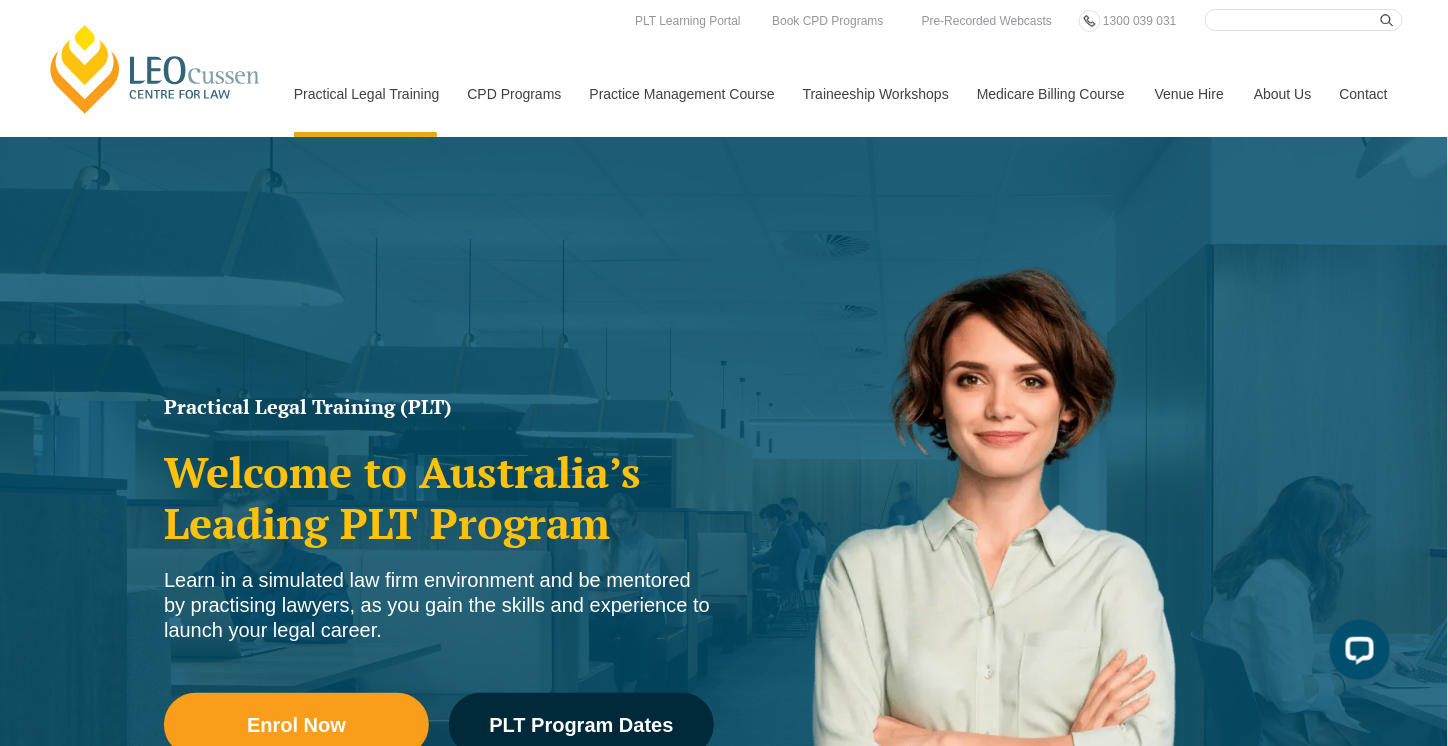 click on "PLT ACT" at bounding box center (0, 0) 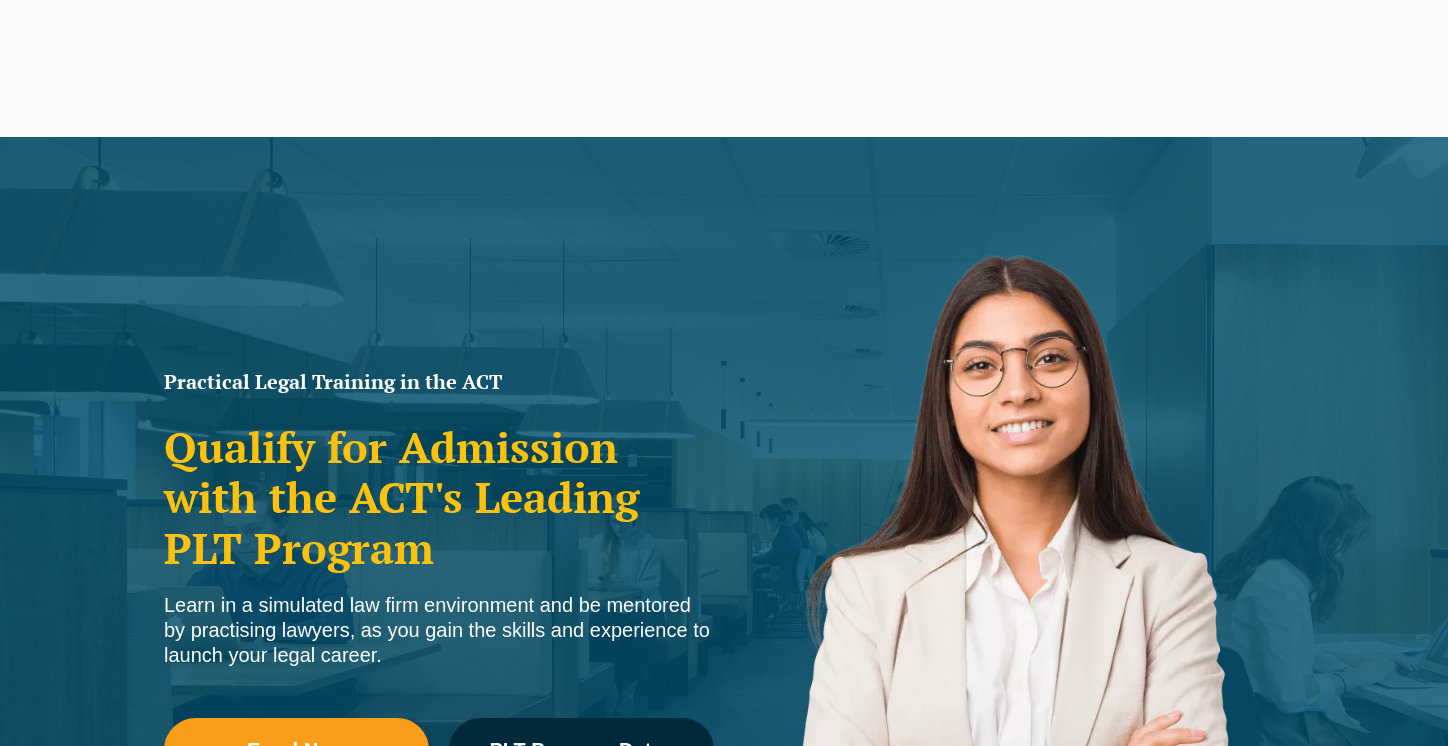 scroll, scrollTop: 0, scrollLeft: 0, axis: both 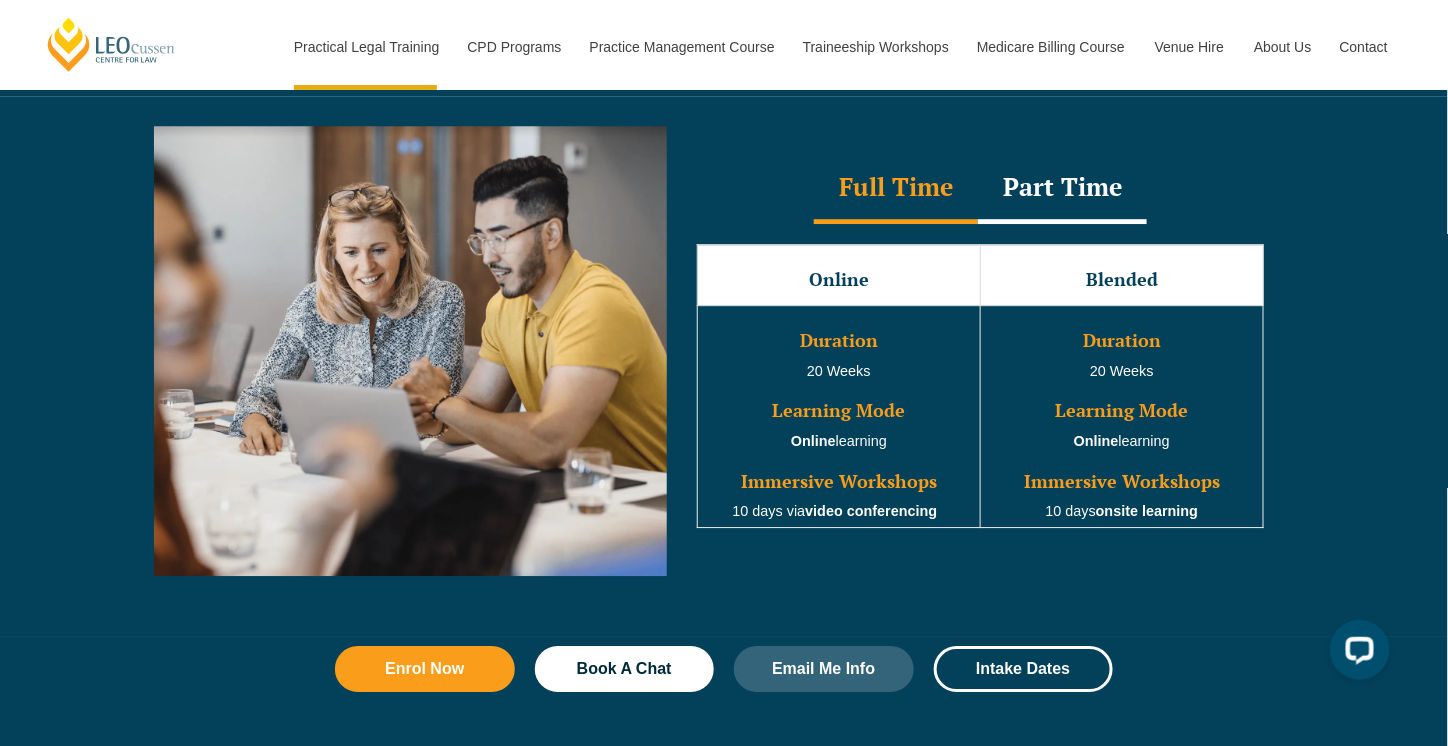 click on "Part Time" at bounding box center (1062, 189) 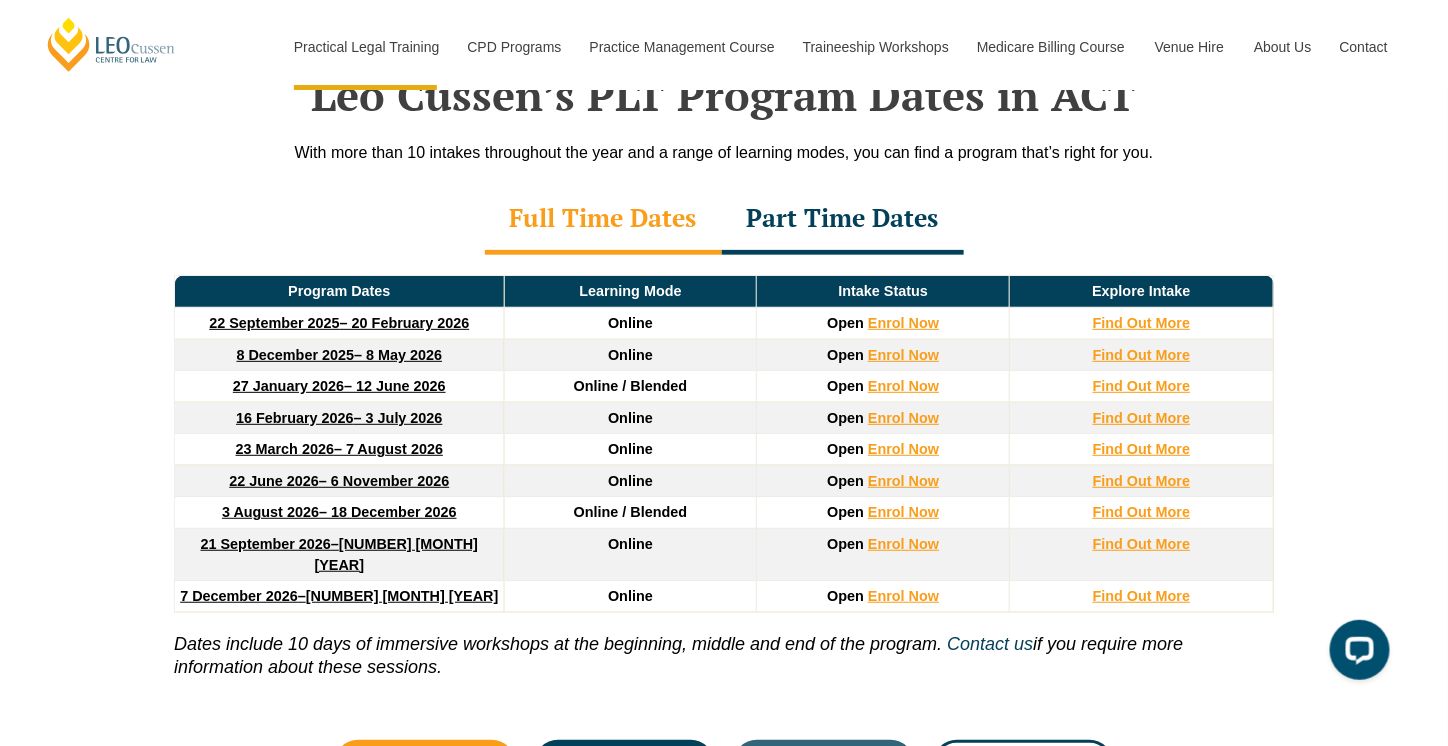 scroll, scrollTop: 2600, scrollLeft: 0, axis: vertical 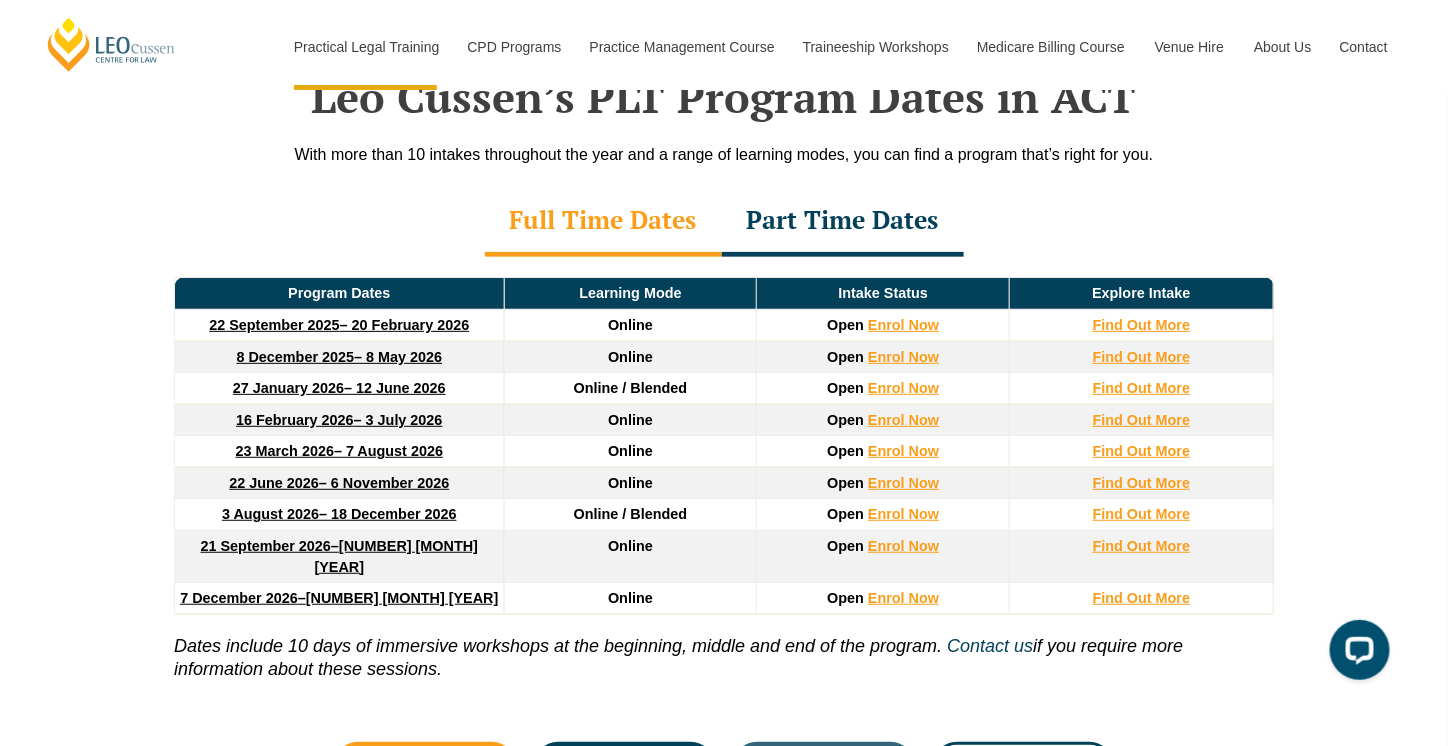 click on "Part Time Dates" at bounding box center [843, 222] 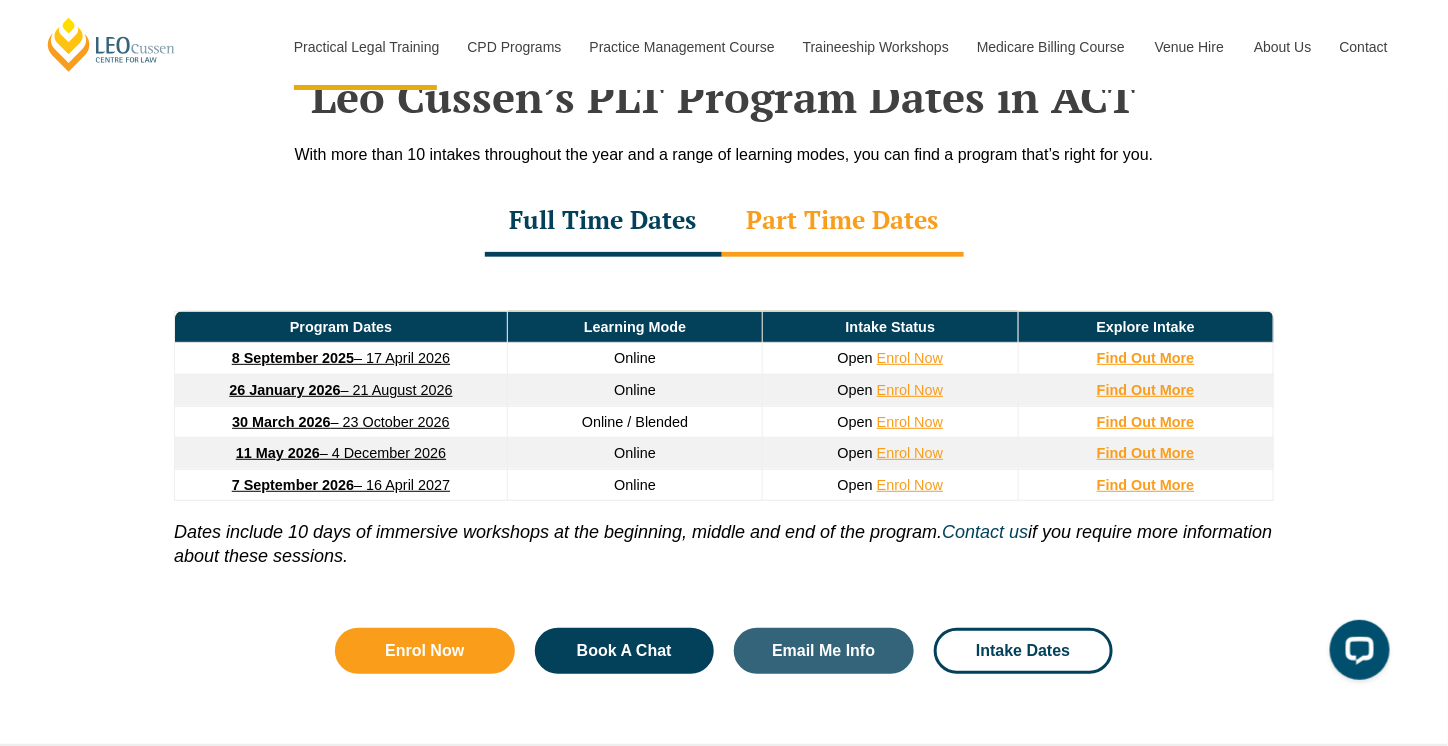 click on "Part Time Dates" at bounding box center [843, 222] 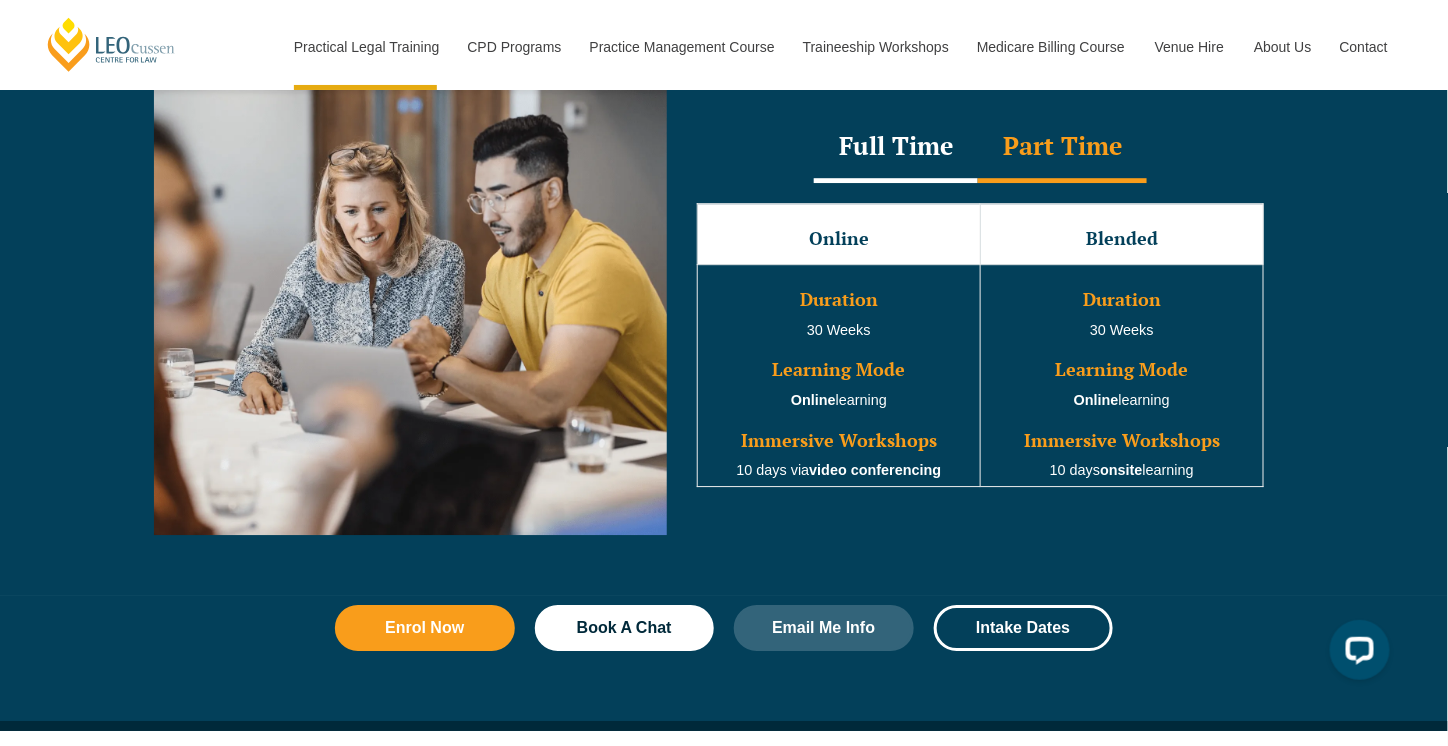 scroll, scrollTop: 1800, scrollLeft: 0, axis: vertical 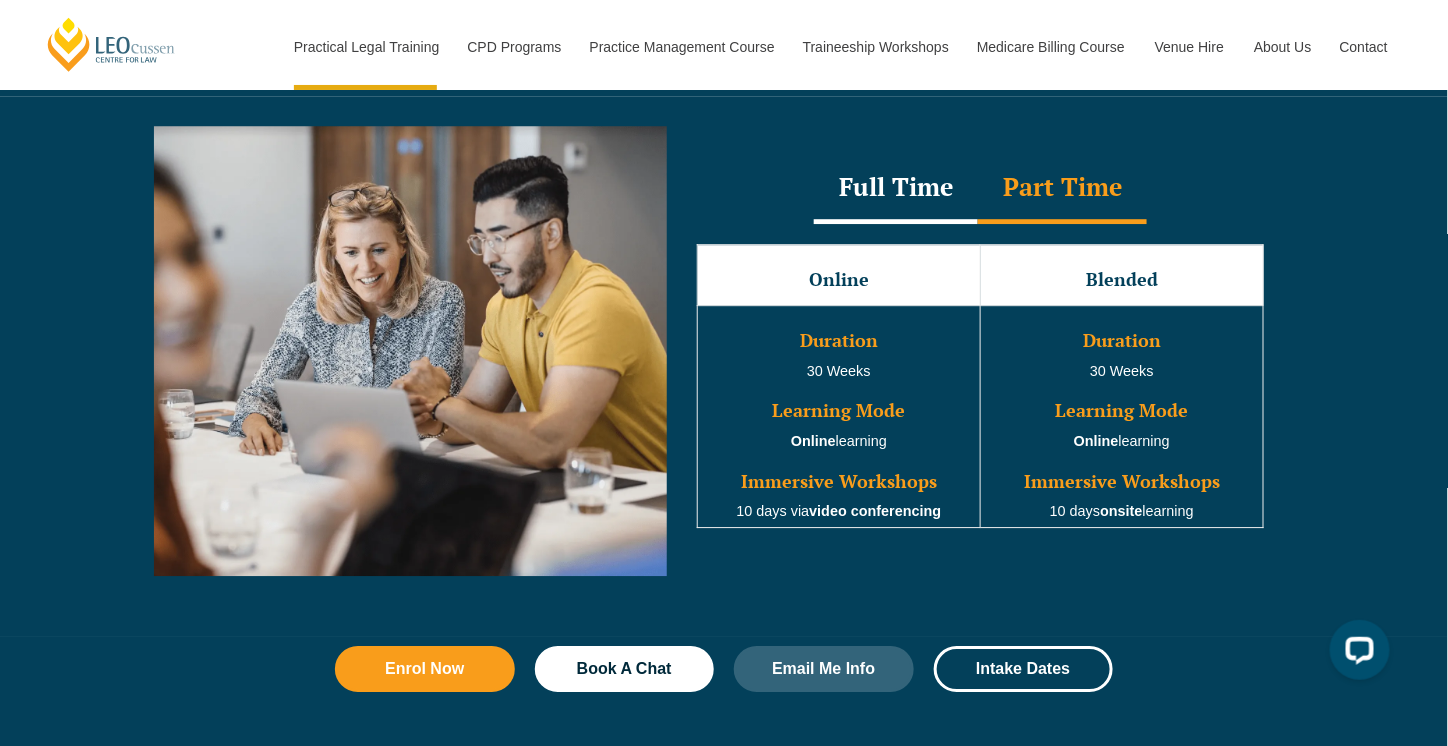 click on "Full Time   Part Time       Full Time         Online   Blended         Duration   20 Weeks     Learning Mode   Online  learning  Immersive Workshops  10 days via  video conferencing         Duration  20 Weeks    Learning Mode   Online  learning    Immersive Workshops  10 days  onsite learning         Part Time         Online     Blended           Duration  30 Weeks  Learning Mode   Online  learning  Immersive Workshops  10 days via  video conferencing     Duration  30 Weeks  Learning Mode   Online  learning  Immersive Workshops  10 days  onsite  learning" at bounding box center (724, 366) 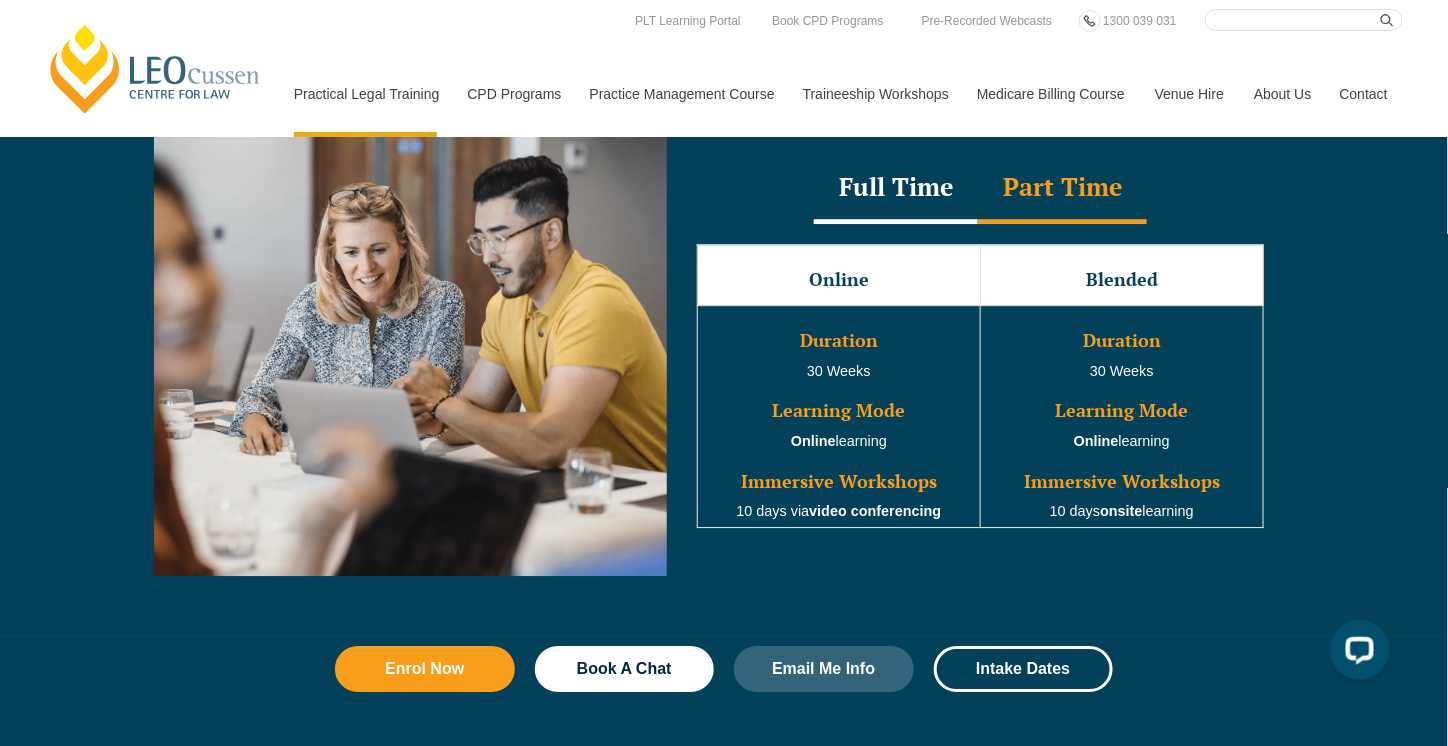 scroll, scrollTop: 1400, scrollLeft: 0, axis: vertical 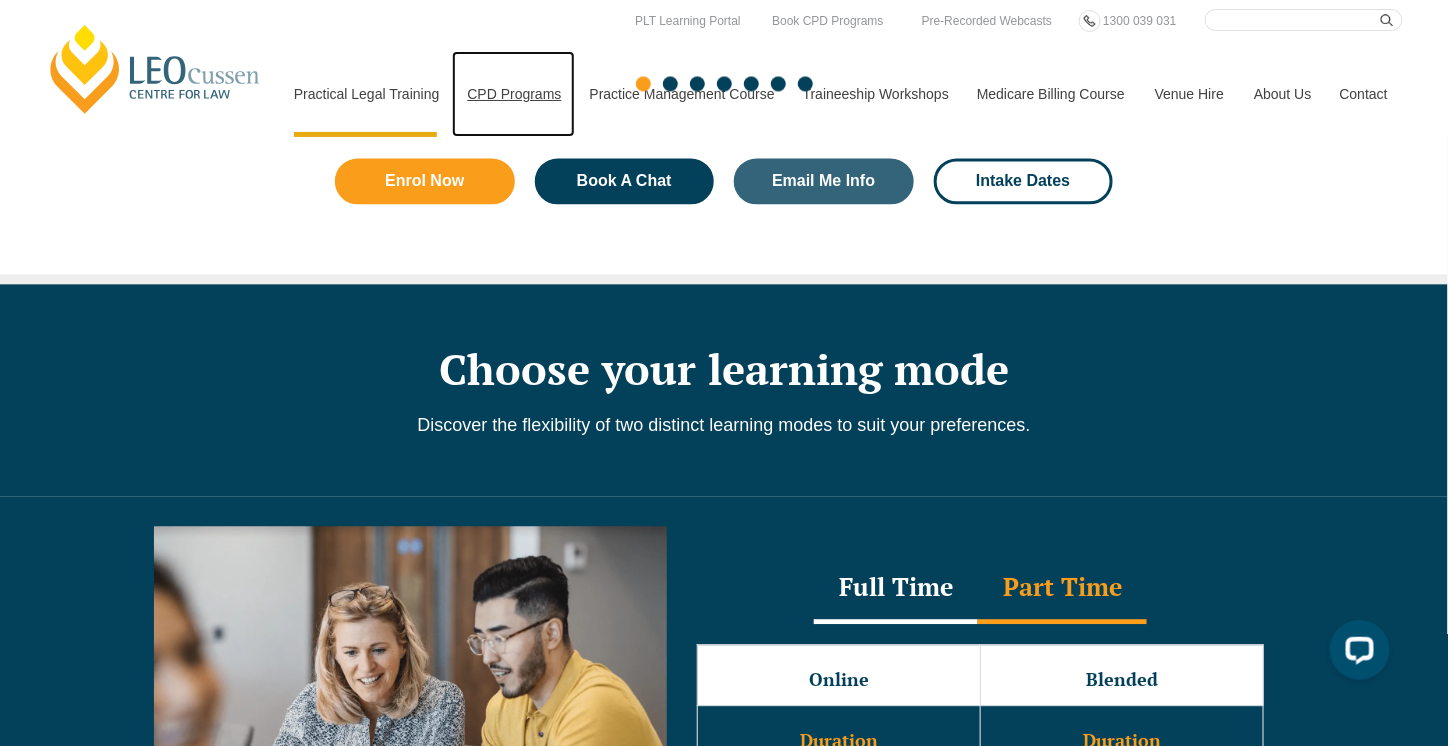 click on "CPD Programs" at bounding box center (513, 94) 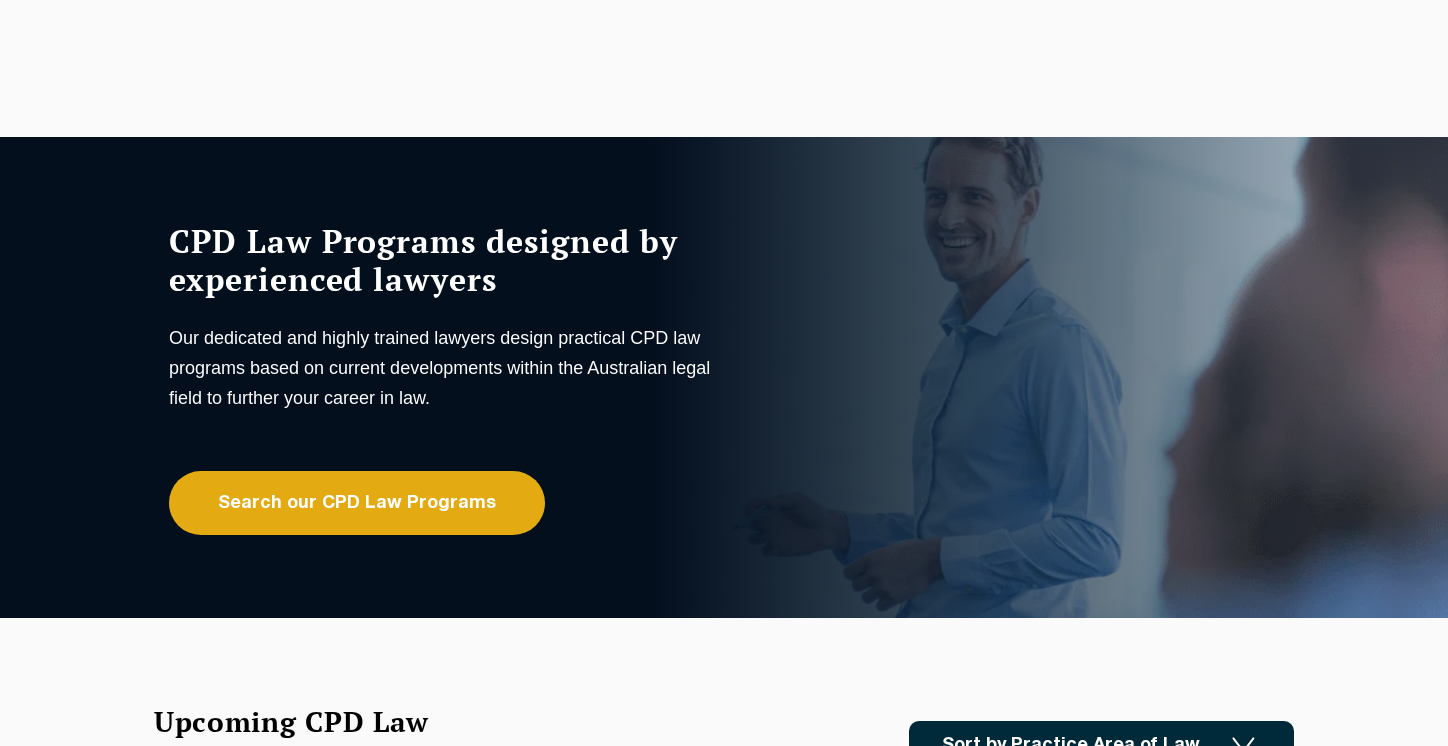 scroll, scrollTop: 0, scrollLeft: 0, axis: both 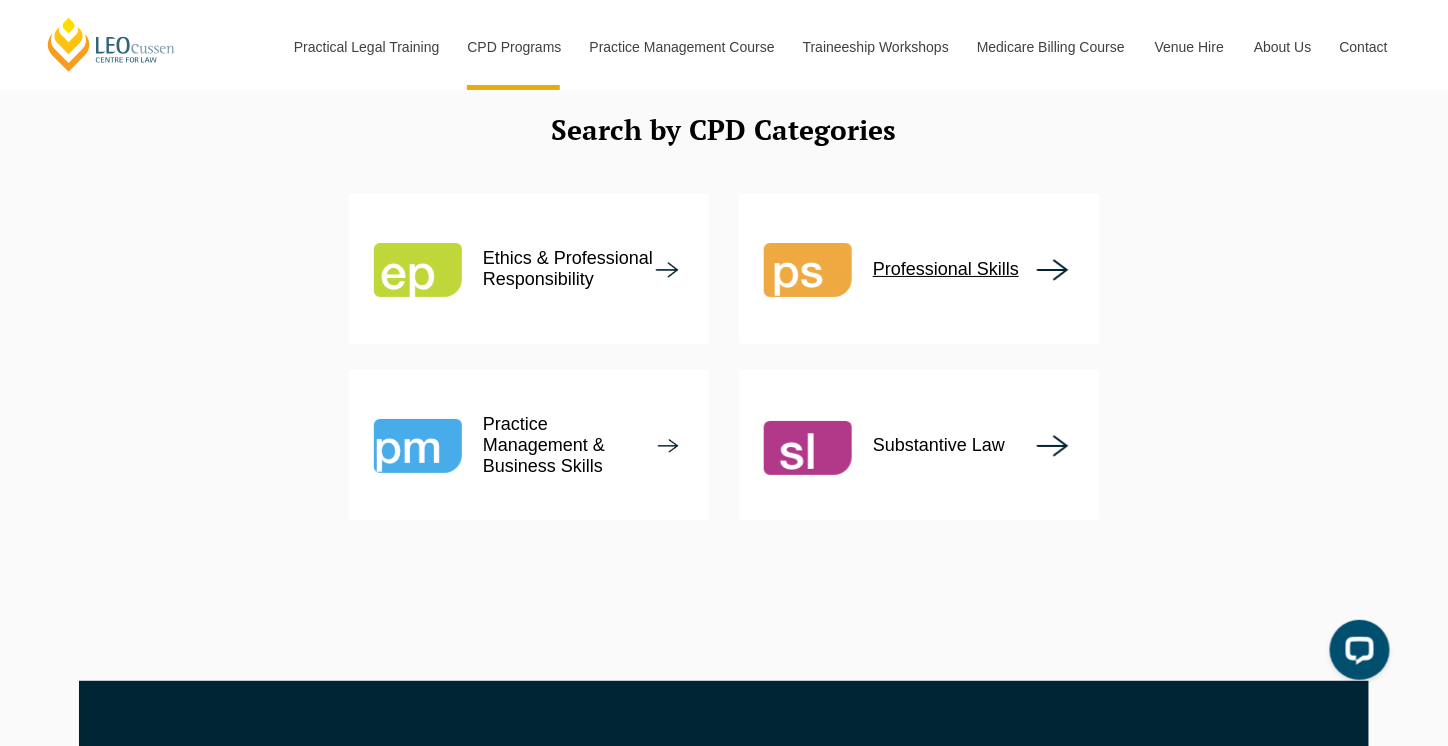 click on "Professional Skills" at bounding box center (946, 269) 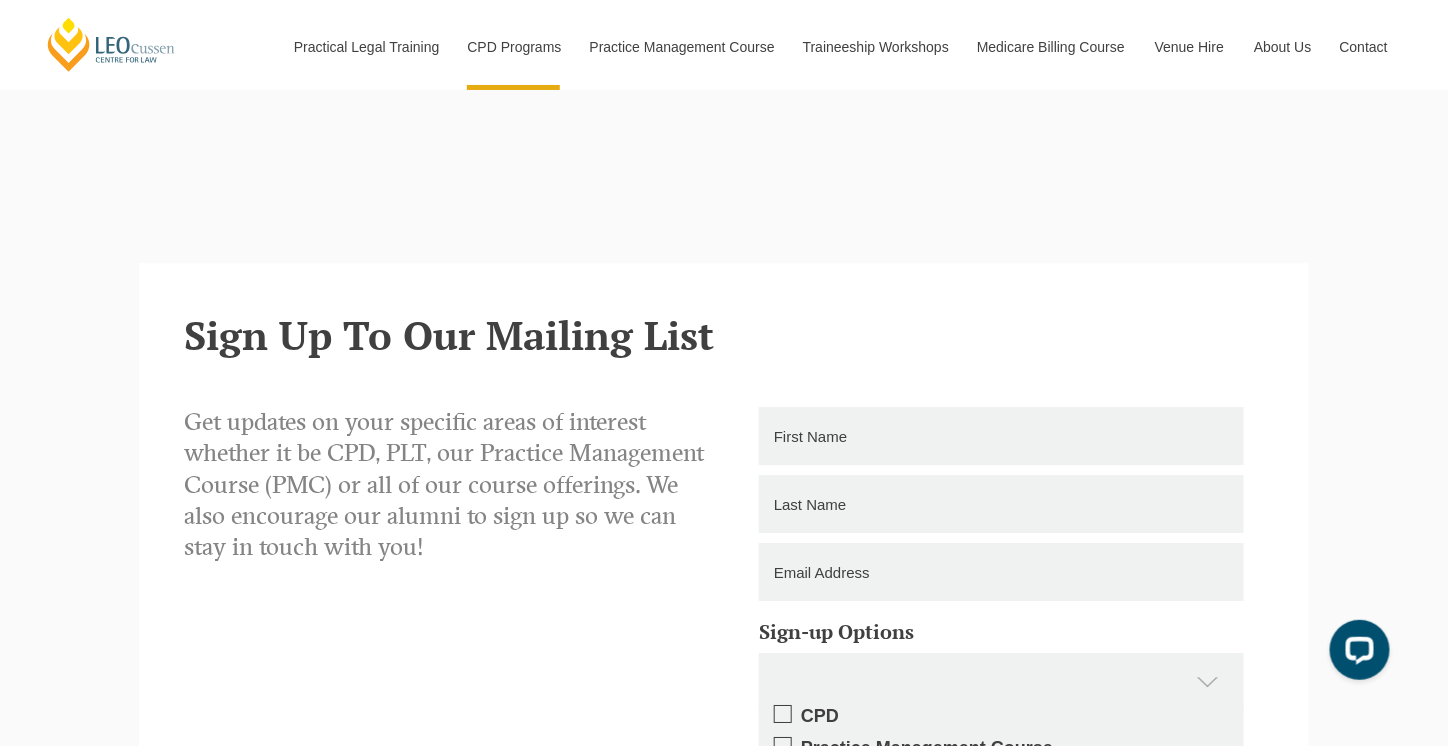 scroll, scrollTop: 4000, scrollLeft: 0, axis: vertical 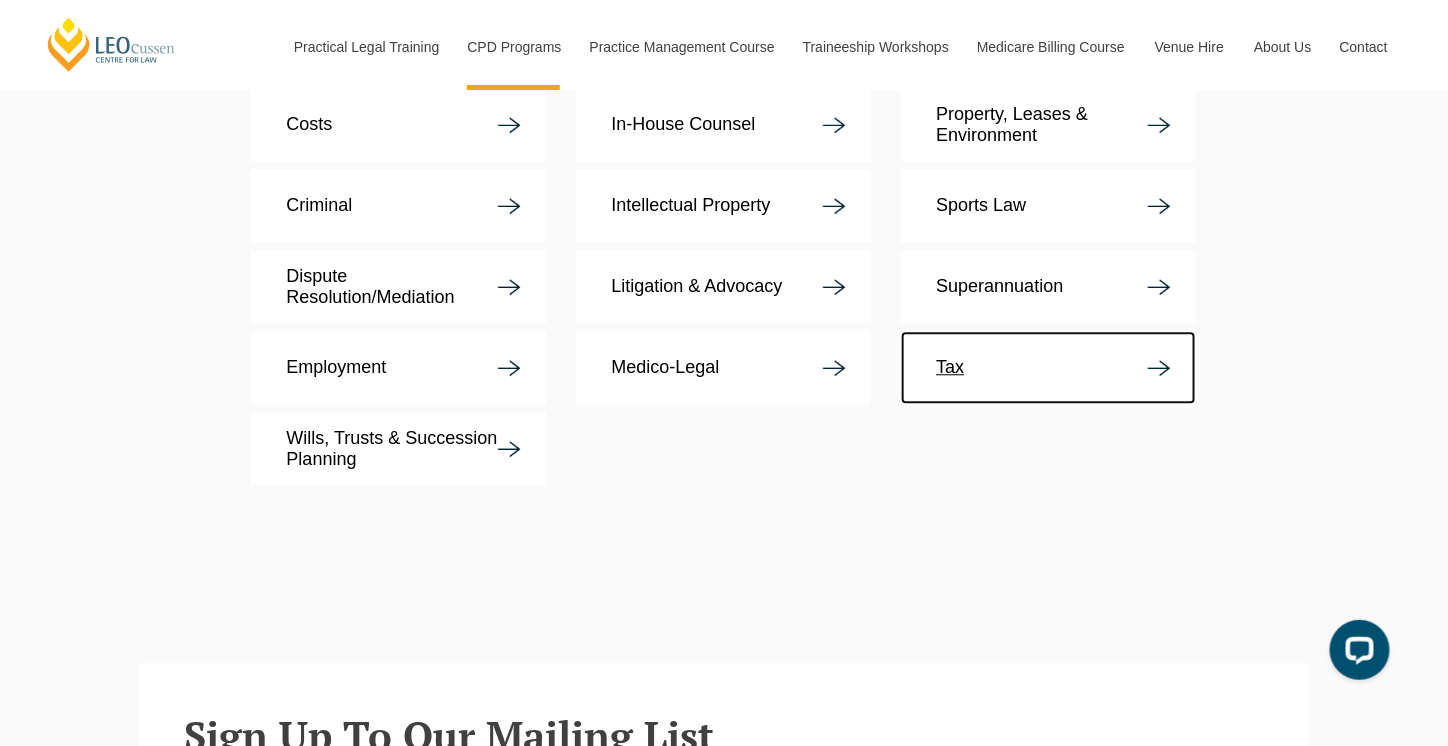 click on "Tax" at bounding box center [950, 367] 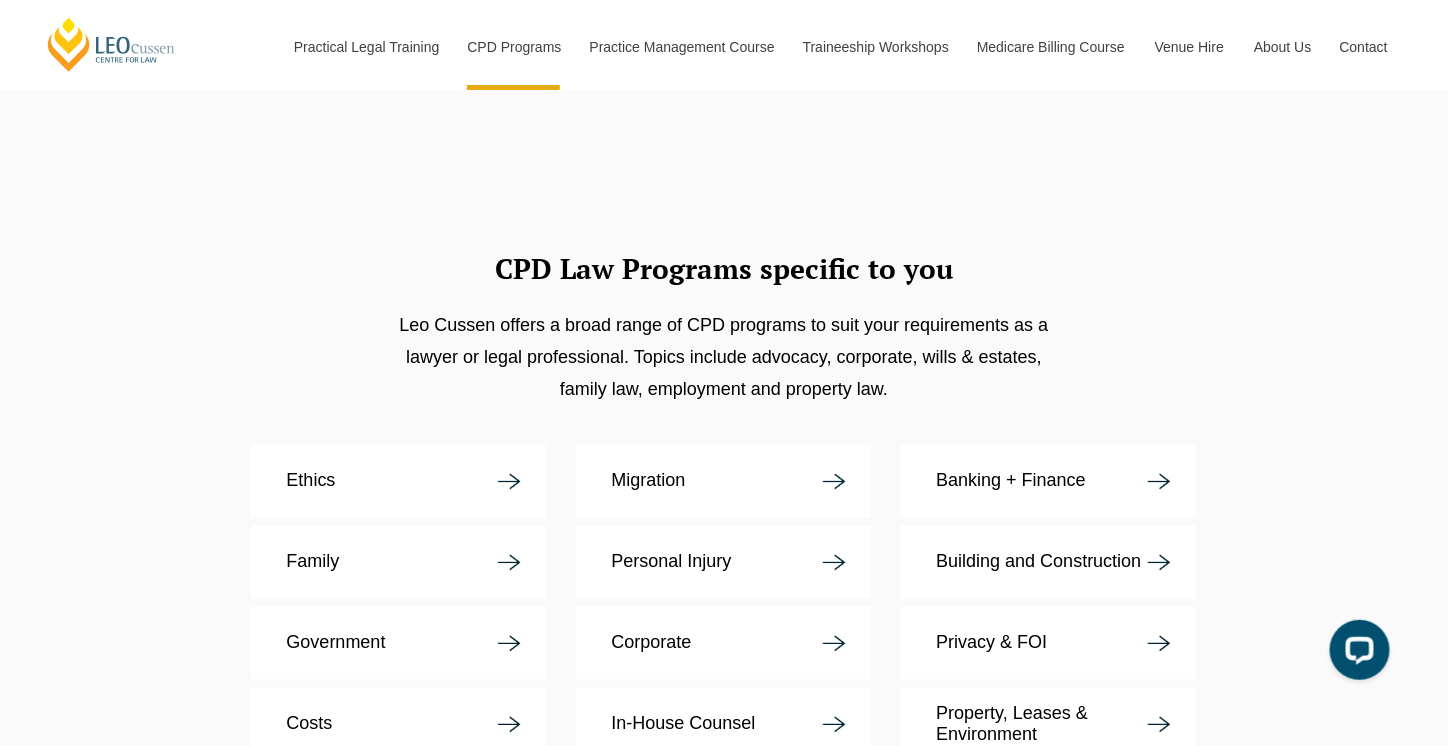 click on "CPD Law Programs specific to you   Leo Cussen offers a broad range of CPD programs to suit your requirements as a lawyer or legal professional. Topics include advocacy, corporate, wills & estates, family law, employment and property law." at bounding box center (724, 324) 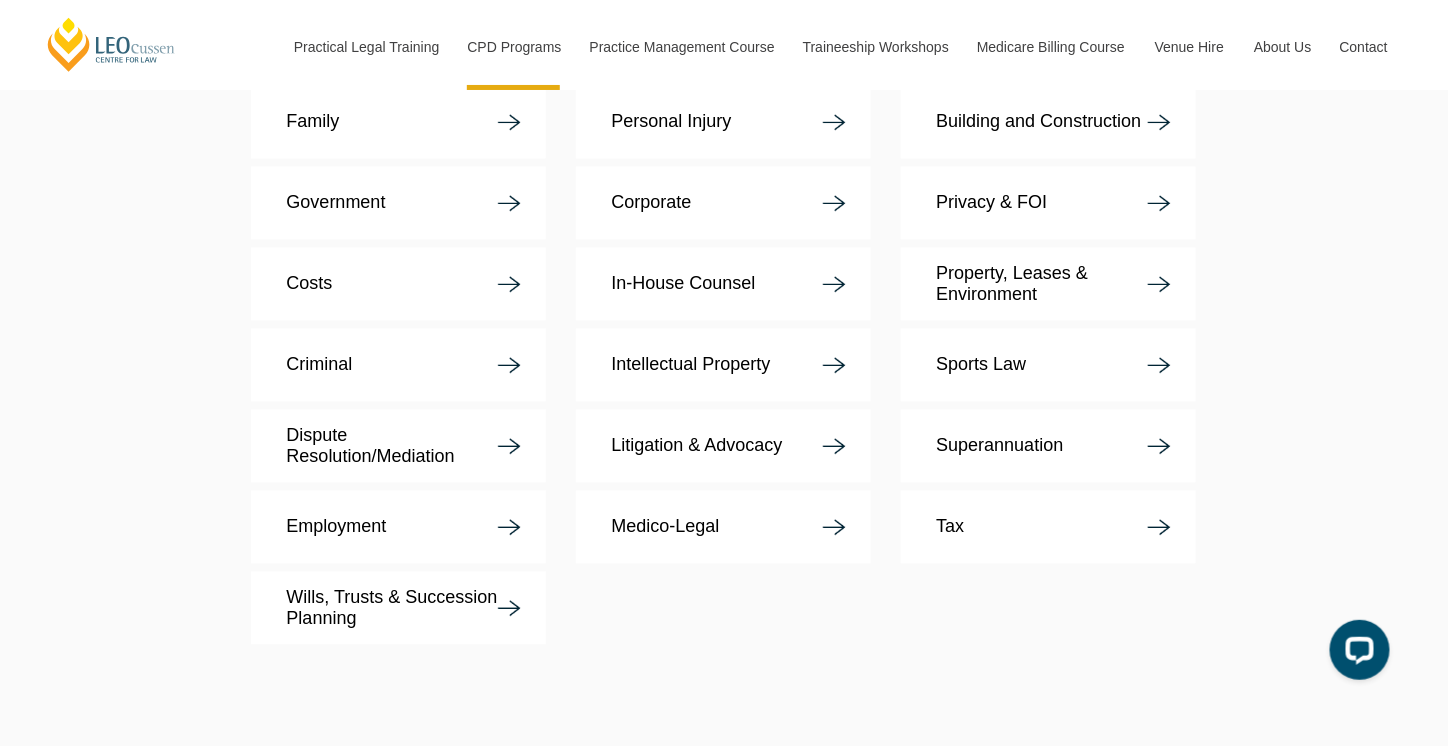 scroll, scrollTop: 3900, scrollLeft: 0, axis: vertical 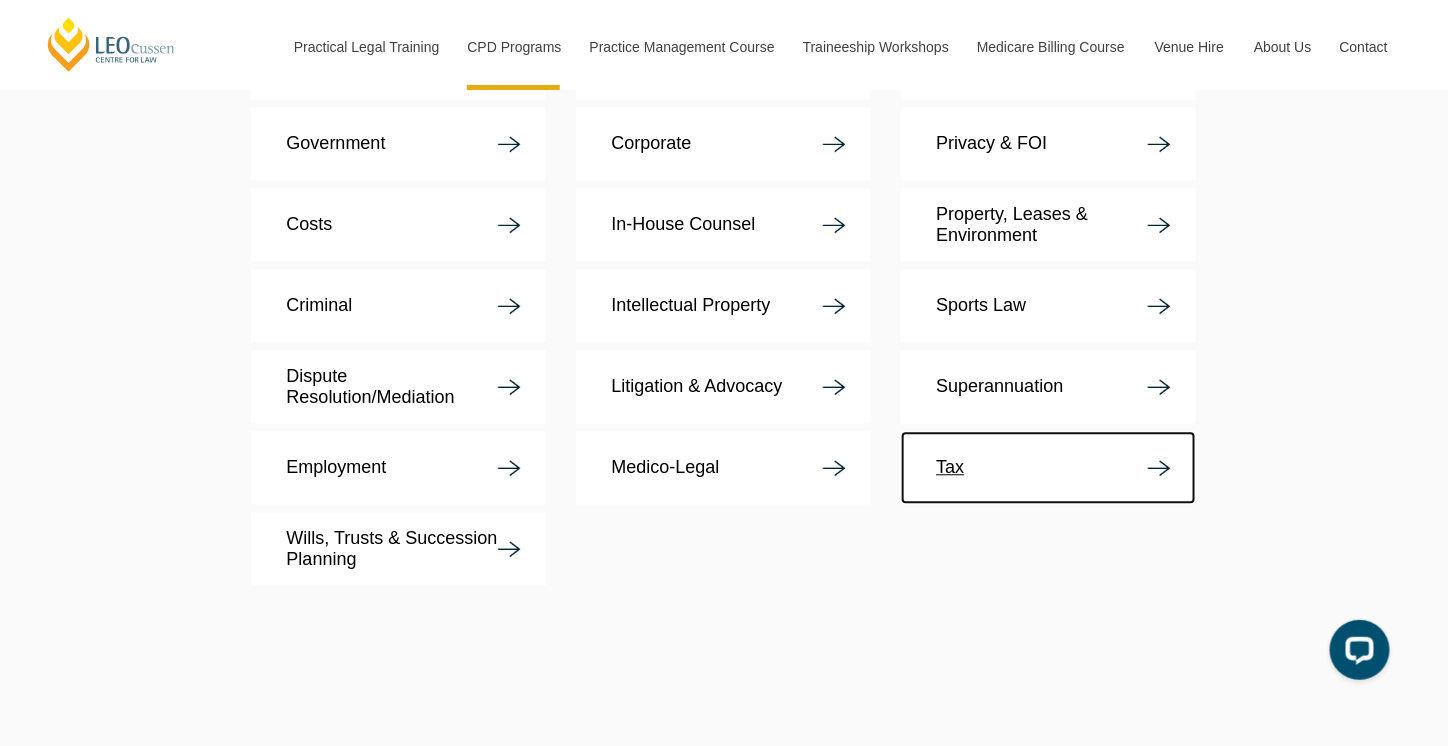click on "Tax" at bounding box center (950, 467) 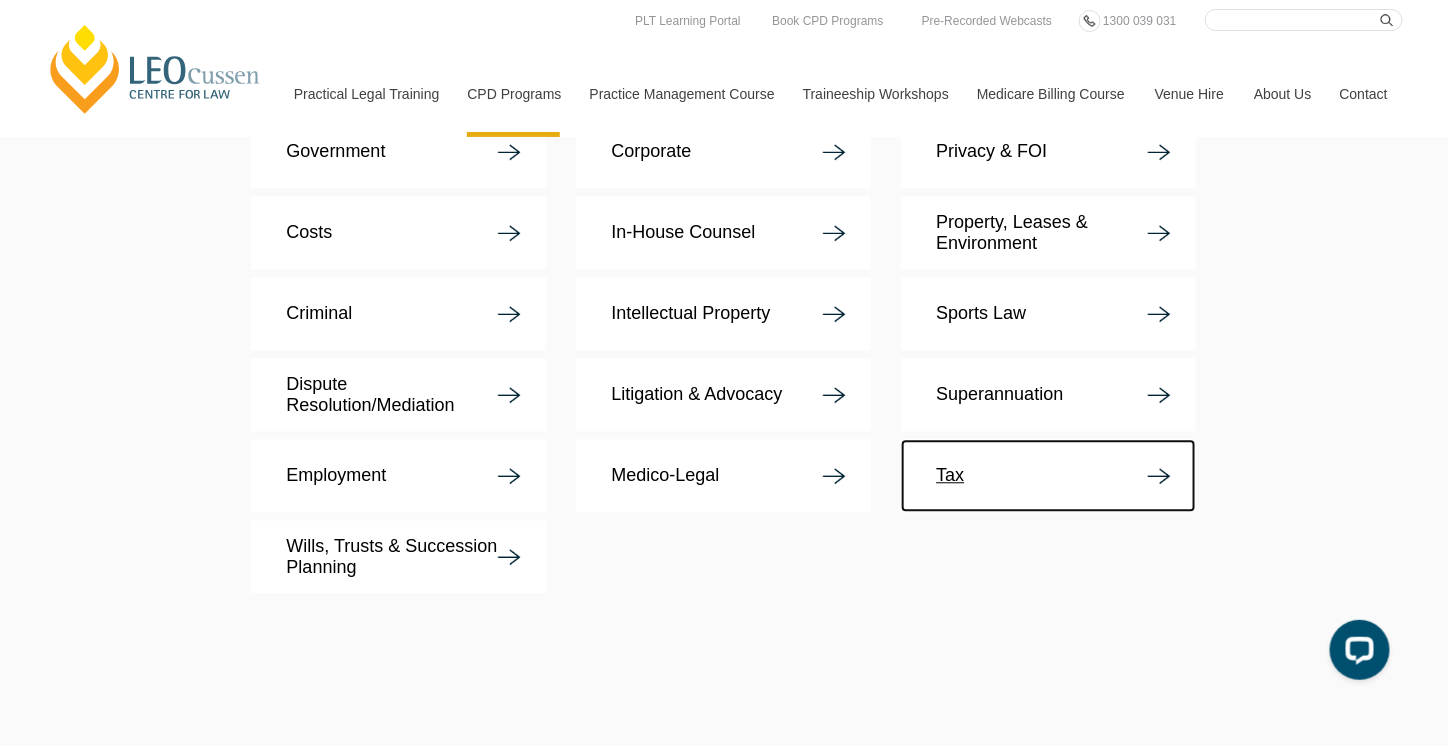 scroll, scrollTop: 3900, scrollLeft: 0, axis: vertical 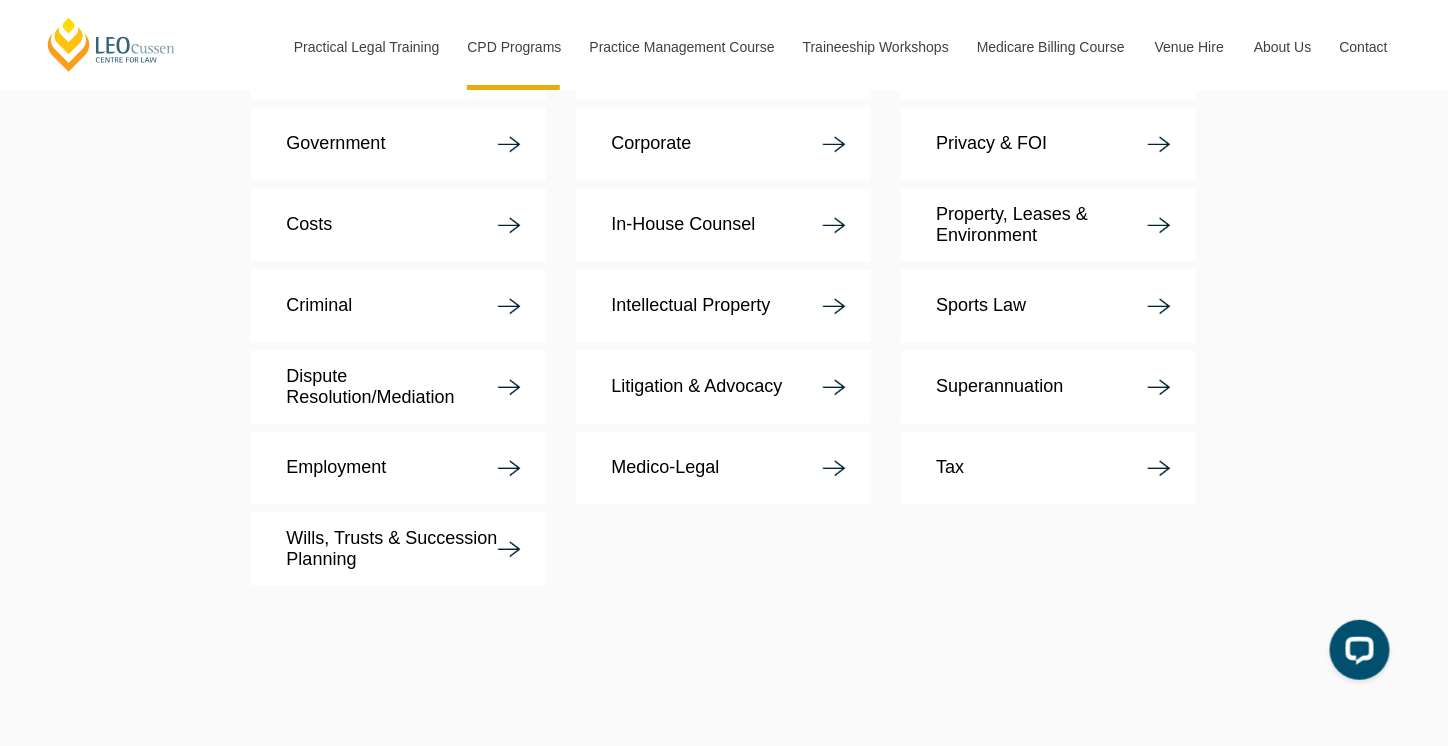 click on "Ethics                 Migration                 Banking + Finance                 Family                 Personal Injury                 Building and Construction                 Government                 Corporate                 Privacy & FOI                 Costs                 In-House Counsel                 Property, Leases & Environment                 Criminal                 Intellectual Property                 Sports Law                 Dispute Resolution/Mediation                 Litigation & Advocacy                 Superannuation                 Employment                 Medico-Legal                 Tax                 Wills, Trusts & Succession Planning" at bounding box center (724, 269) 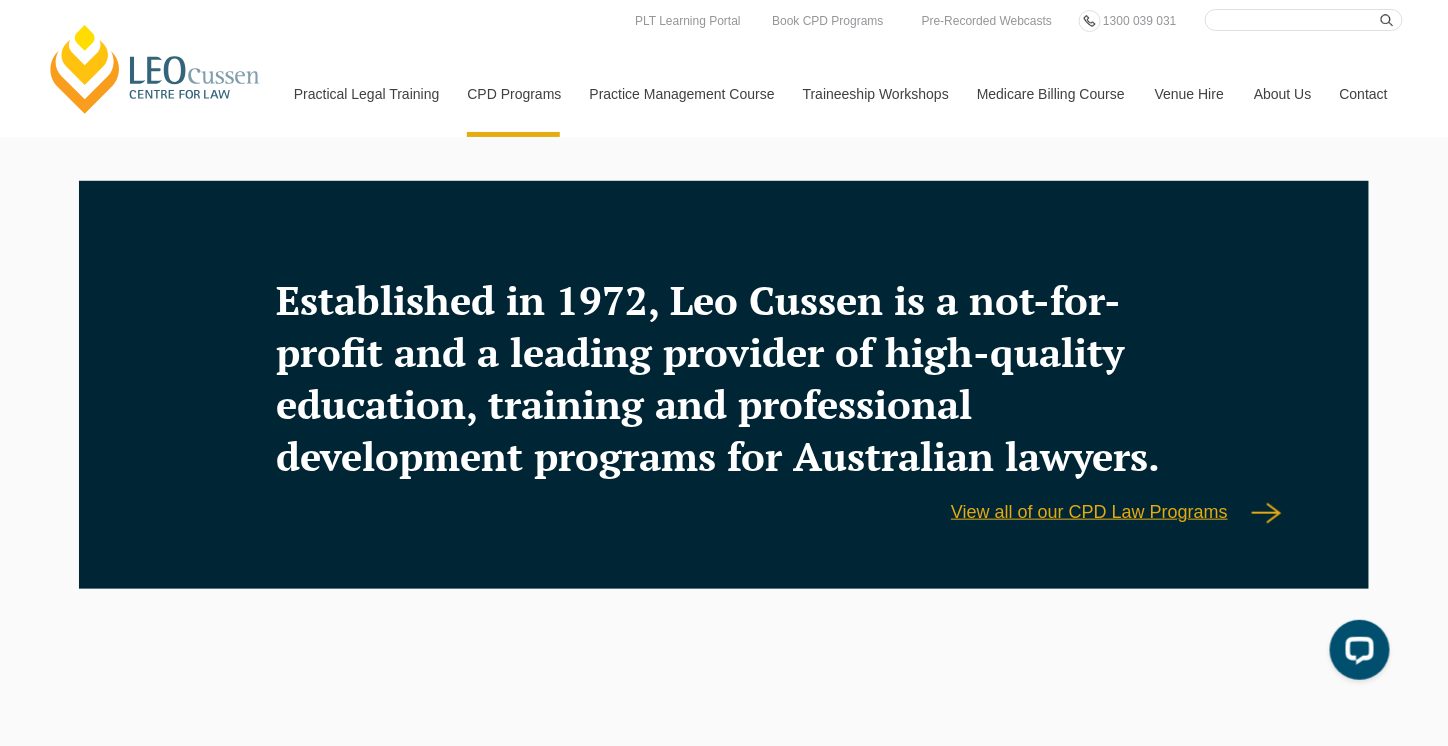 scroll, scrollTop: 3500, scrollLeft: 0, axis: vertical 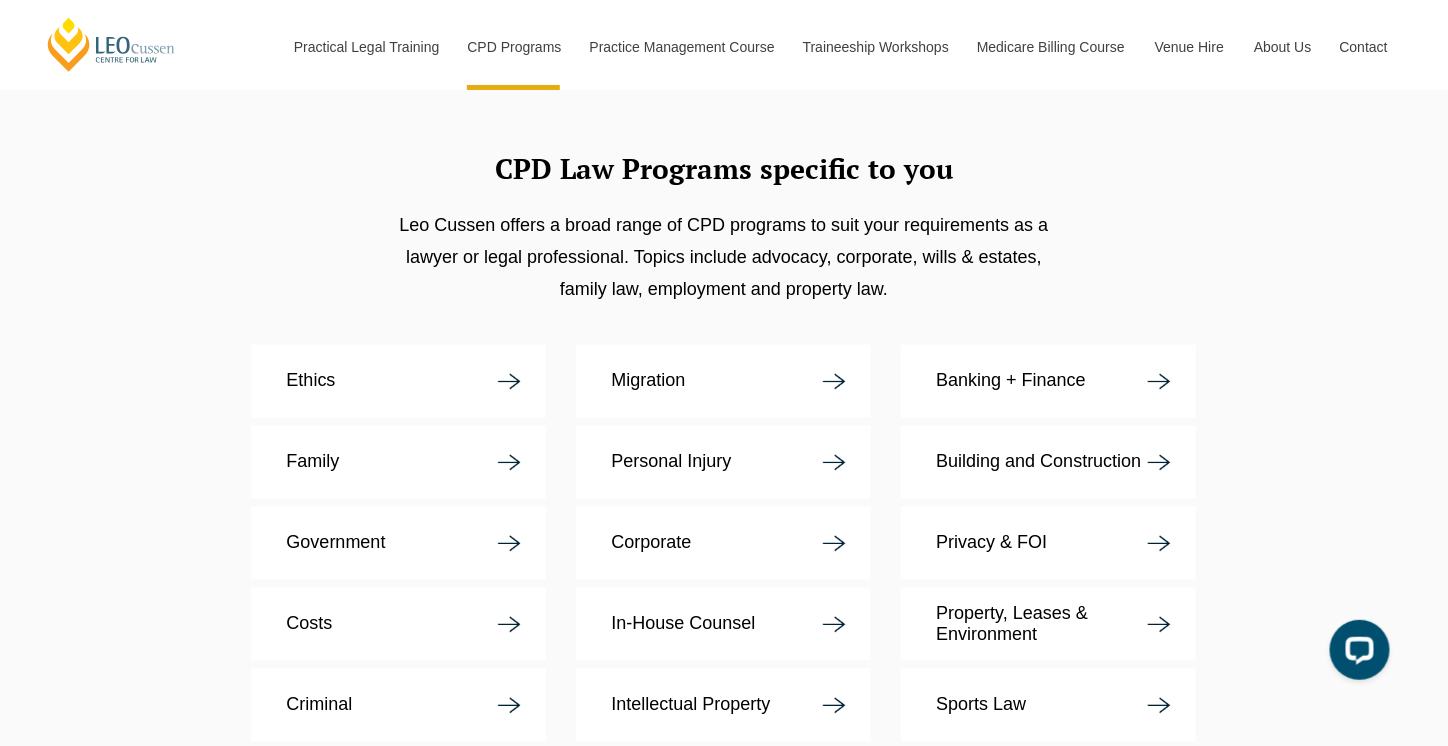 click on "CPD Law Programs specific to you   Leo Cussen offers a broad range of CPD programs to suit your requirements as a lawyer or legal professional. Topics include advocacy, corporate, wills & estates, family law, employment and property law." at bounding box center (724, 224) 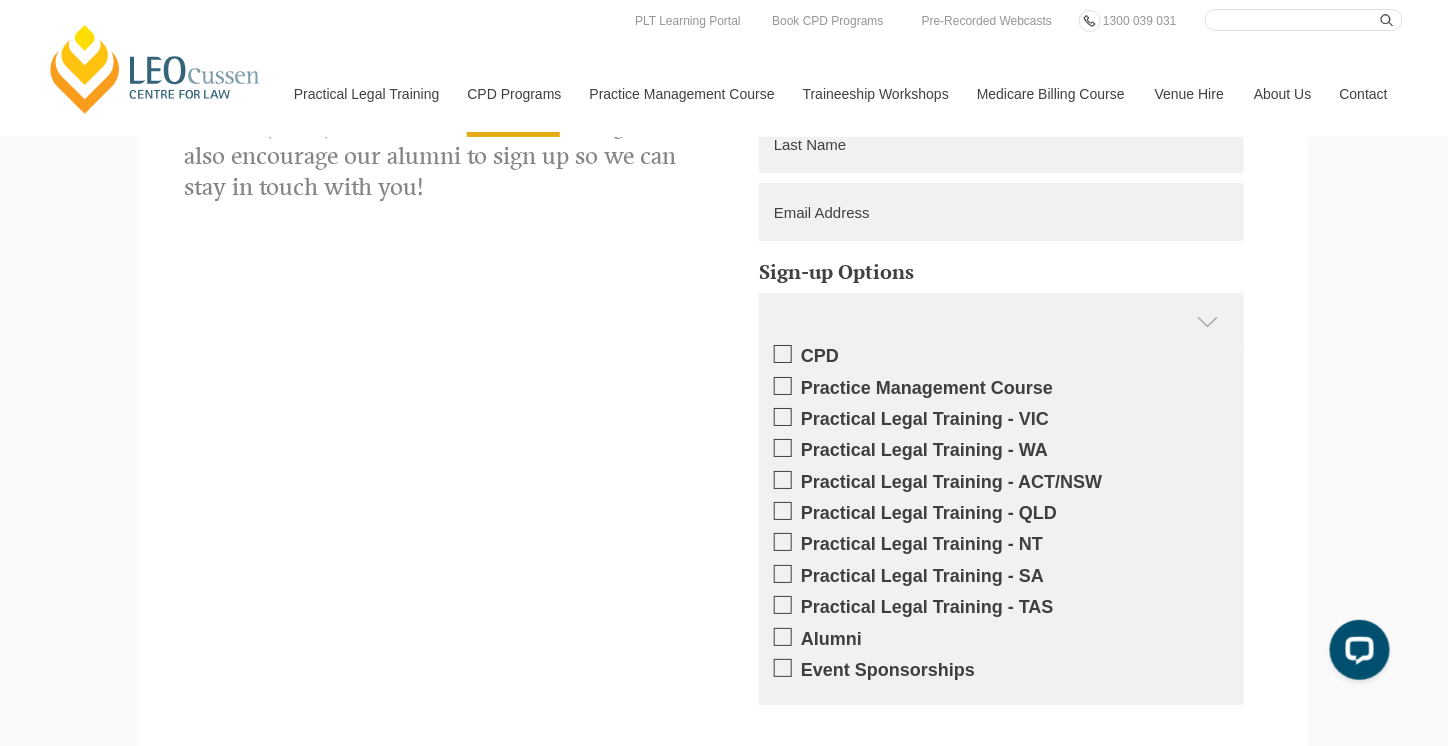 scroll, scrollTop: 4761, scrollLeft: 0, axis: vertical 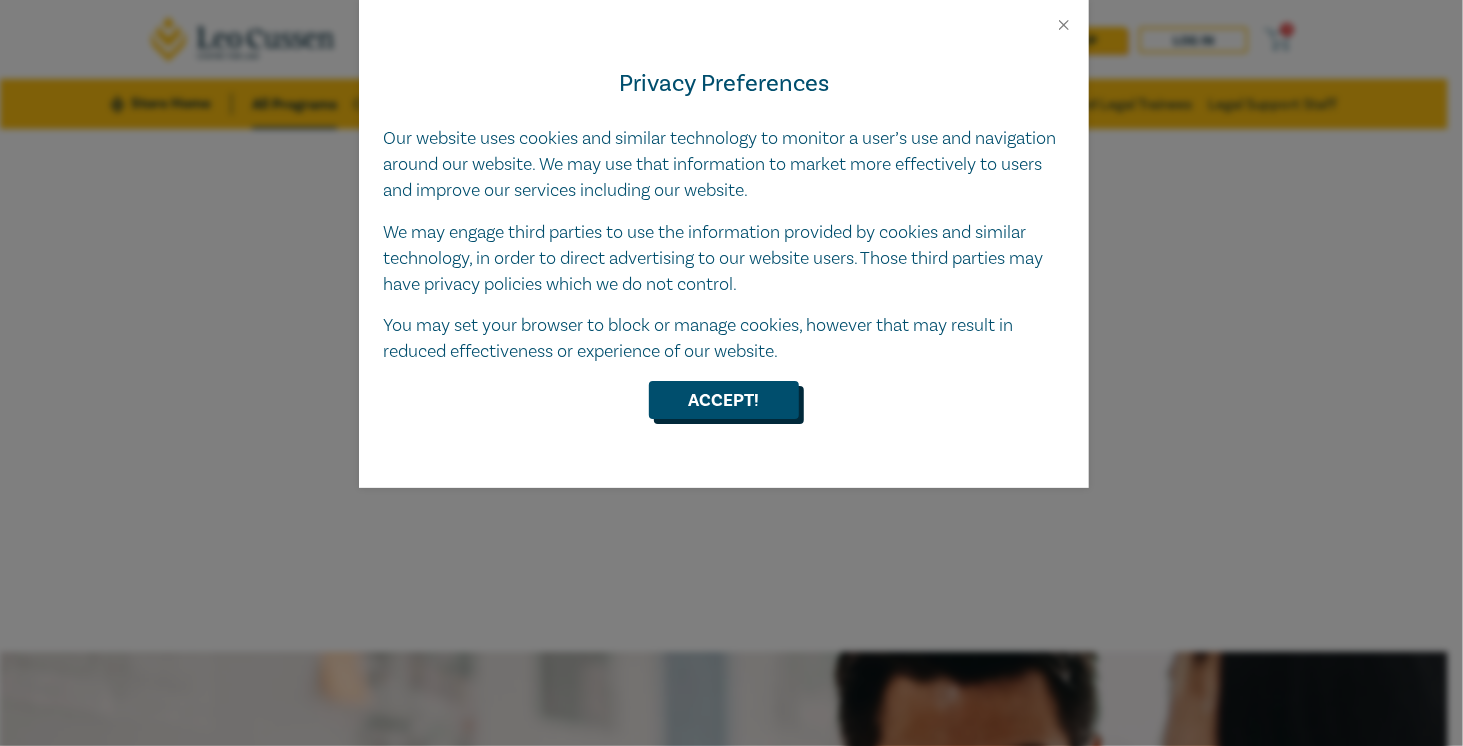 click on "Accept!" at bounding box center [724, 400] 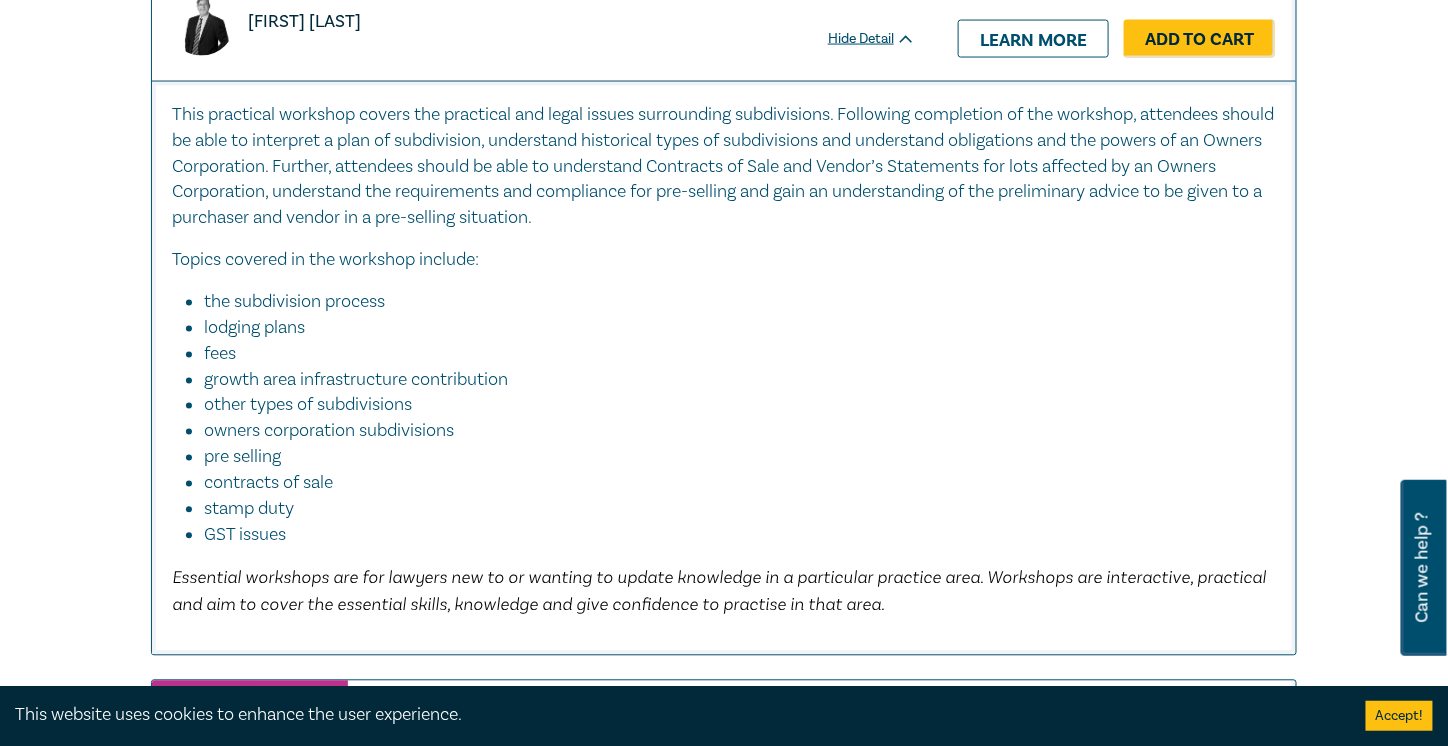 scroll, scrollTop: 1100, scrollLeft: 0, axis: vertical 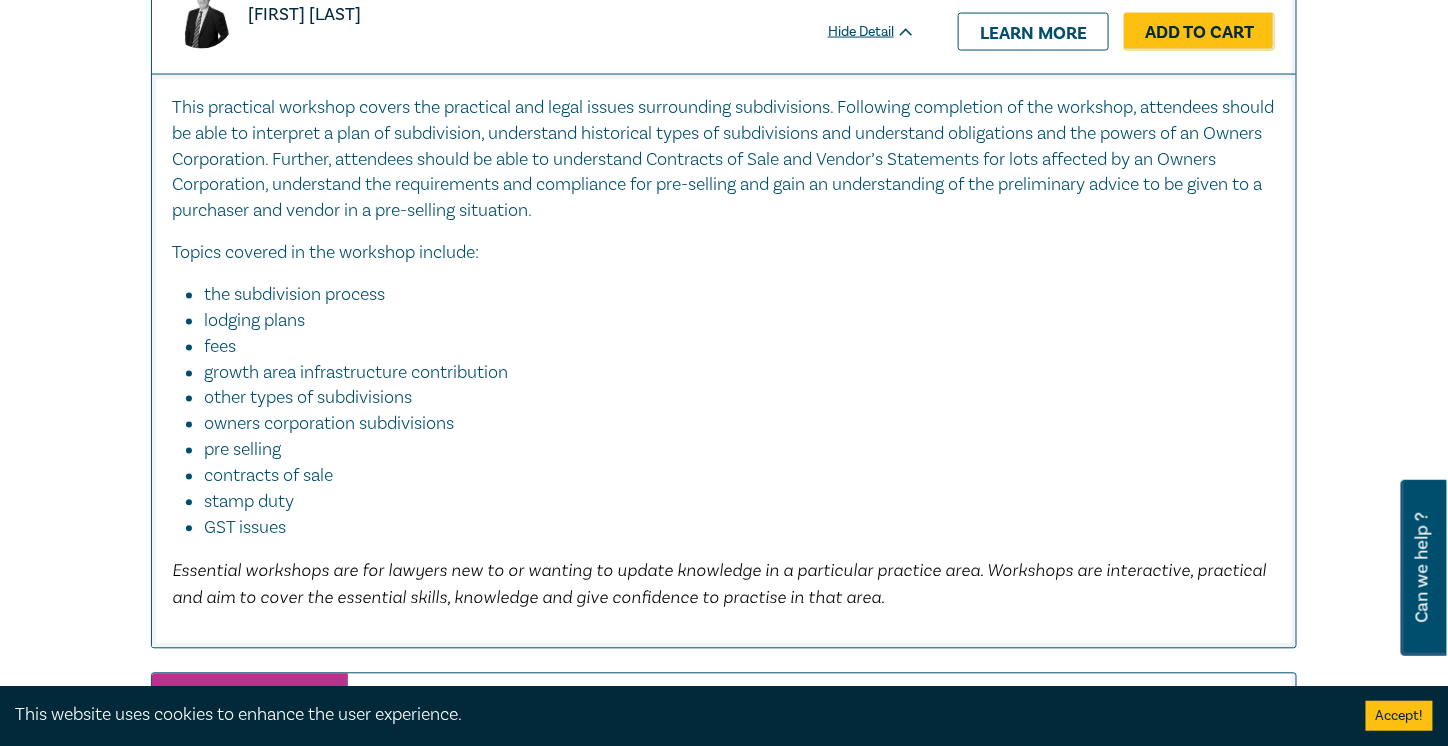 click on "Accept!" at bounding box center [1399, 716] 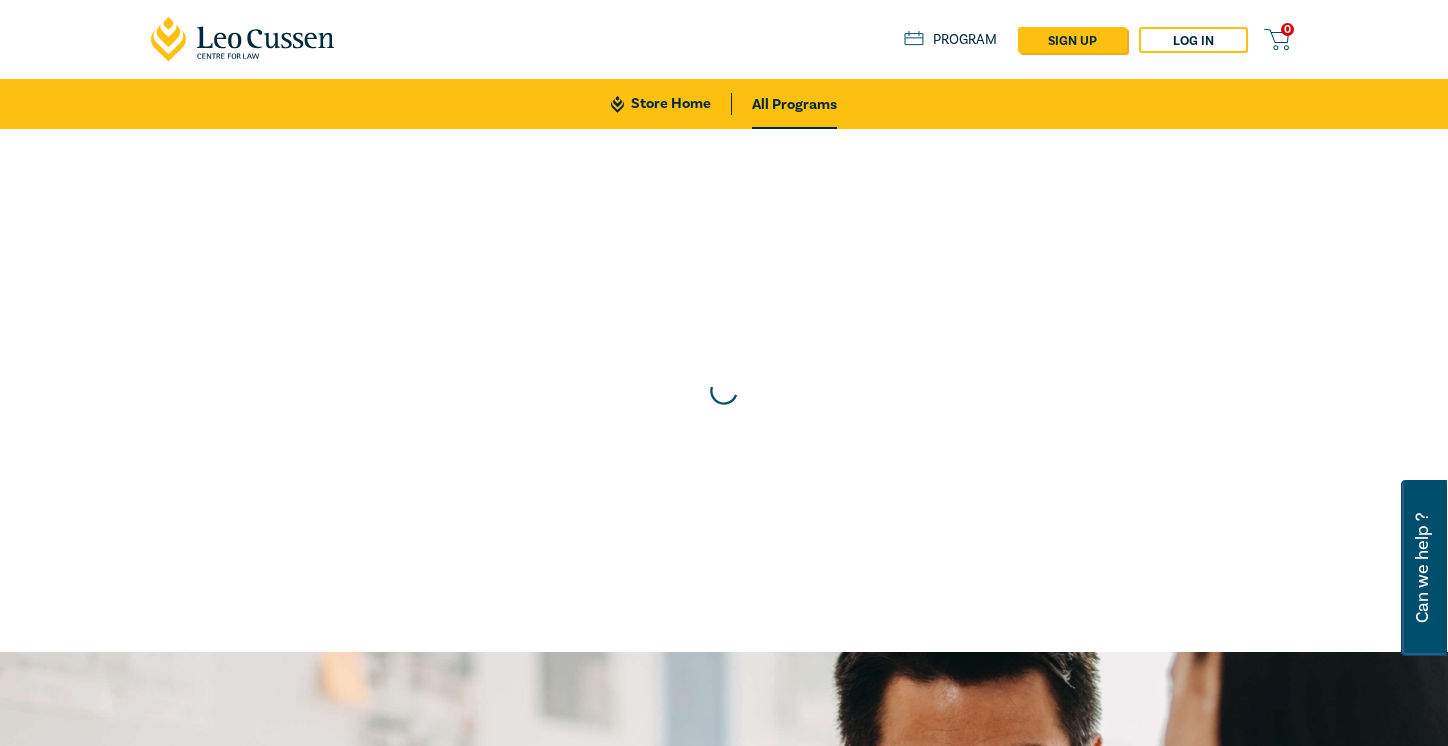 scroll, scrollTop: 0, scrollLeft: 0, axis: both 